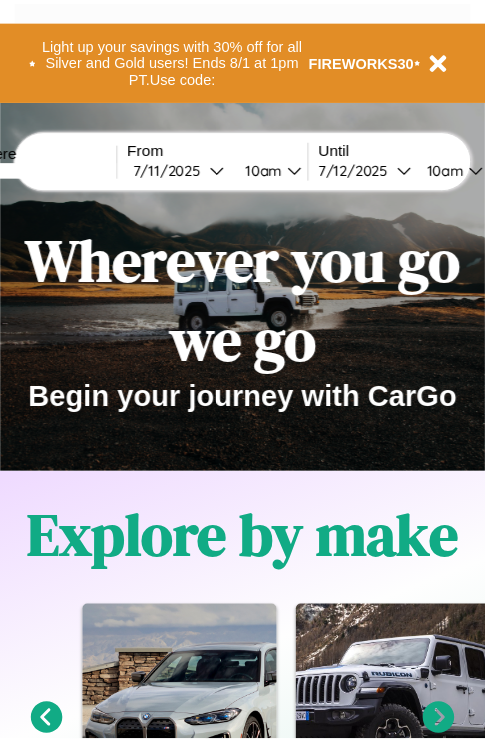 scroll, scrollTop: 0, scrollLeft: 0, axis: both 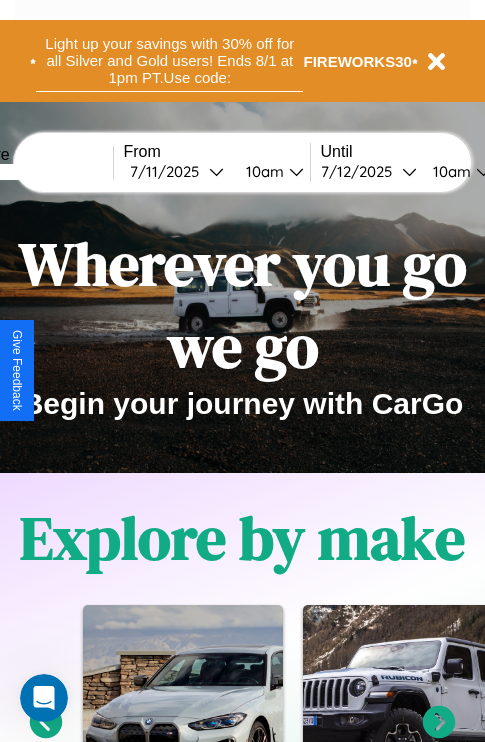 click on "Light up your savings with 30% off for all Silver and Gold users! Ends 8/1 at 1pm PT.  Use code:" at bounding box center (169, 61) 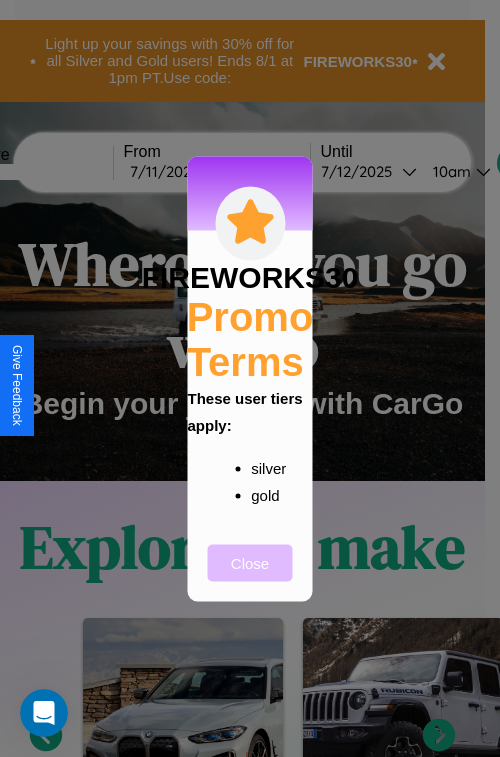 click on "Close" at bounding box center [250, 562] 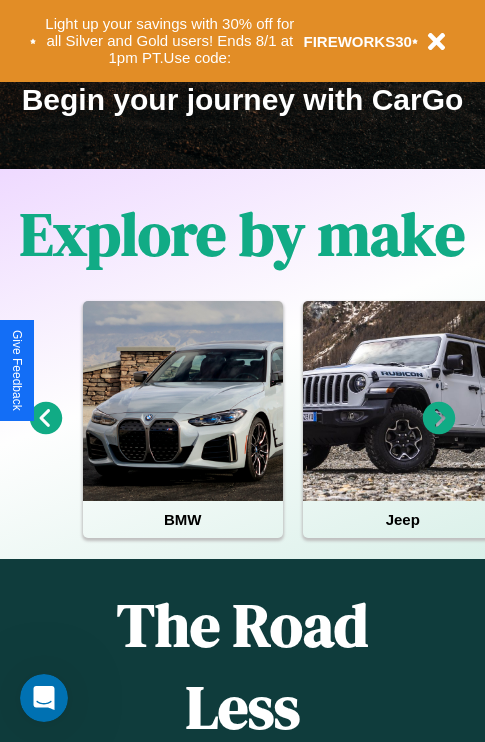 scroll, scrollTop: 308, scrollLeft: 0, axis: vertical 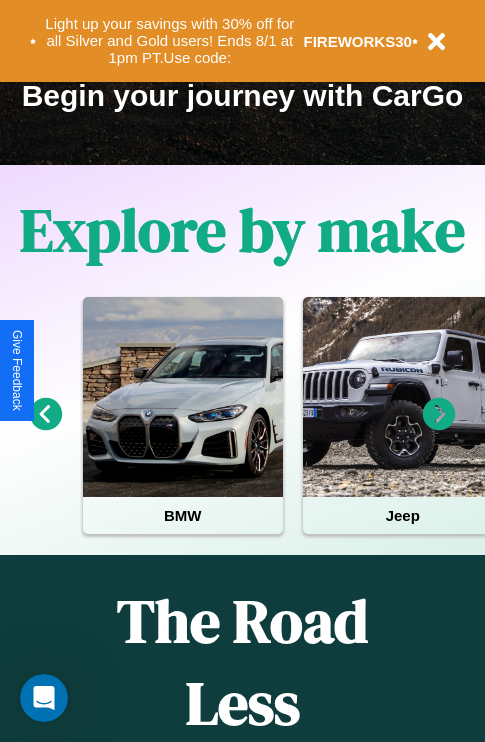 click 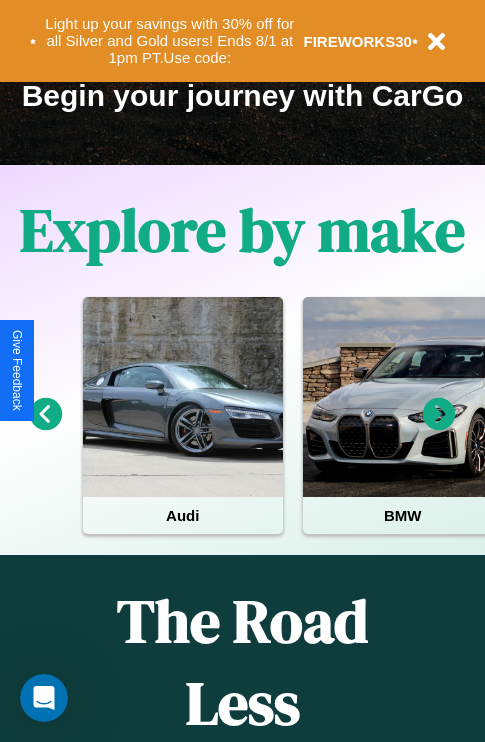 click 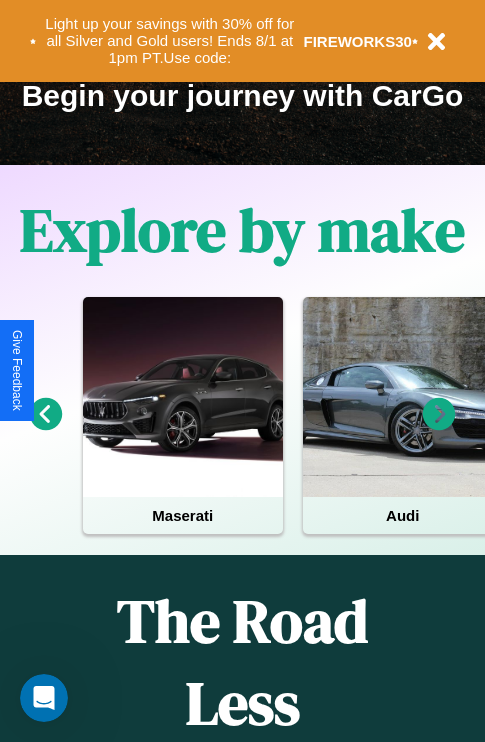 click 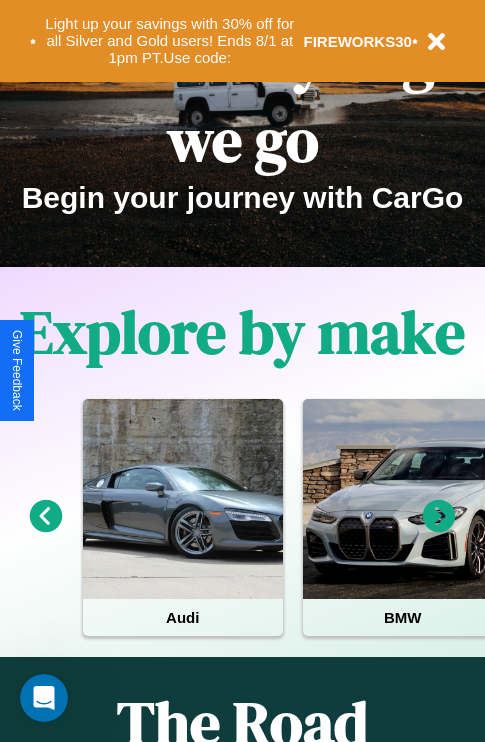 scroll, scrollTop: 0, scrollLeft: 0, axis: both 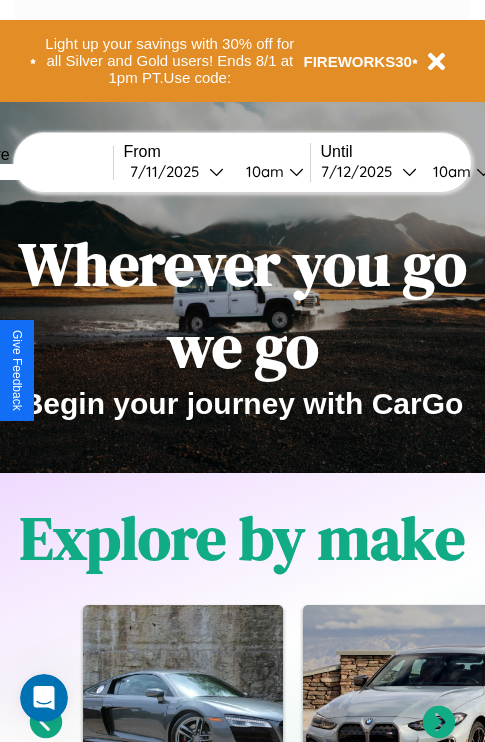click at bounding box center [38, 172] 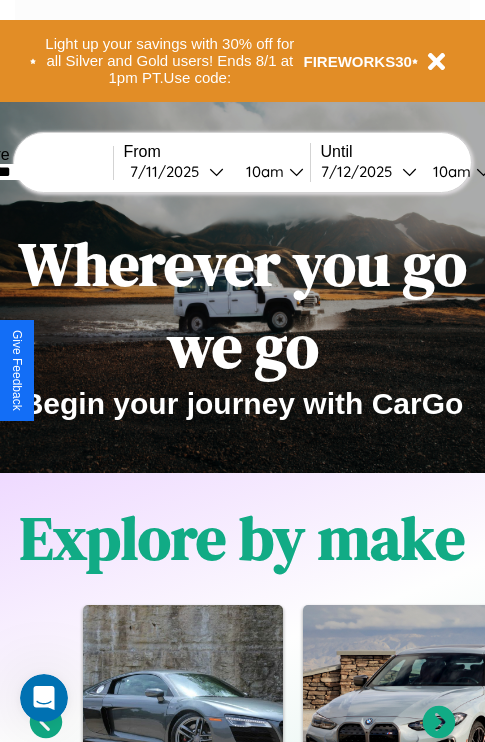 type on "********" 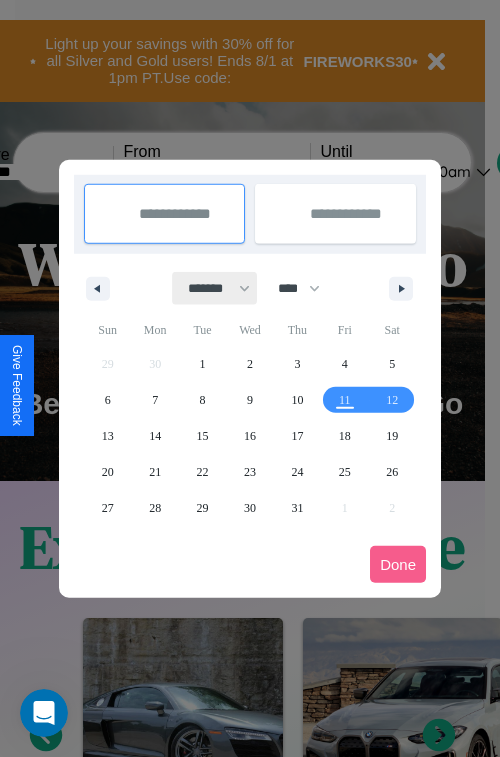 click on "******* ******** ***** ***** *** **** **** ****** ********* ******* ******** ********" at bounding box center (215, 288) 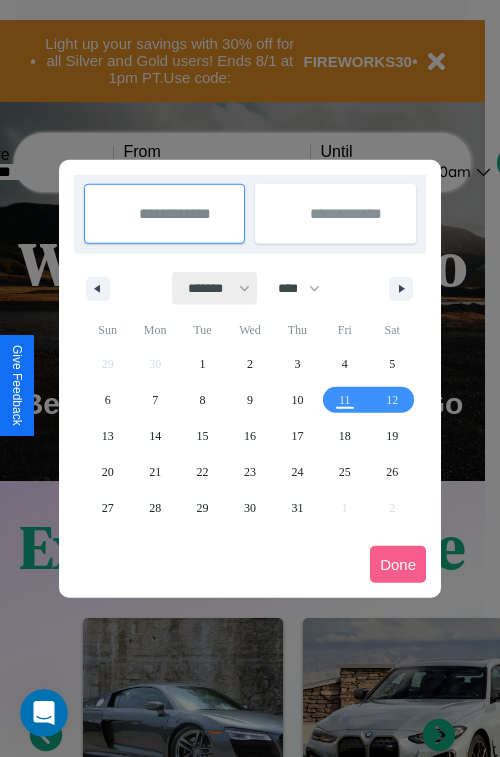 select on "**" 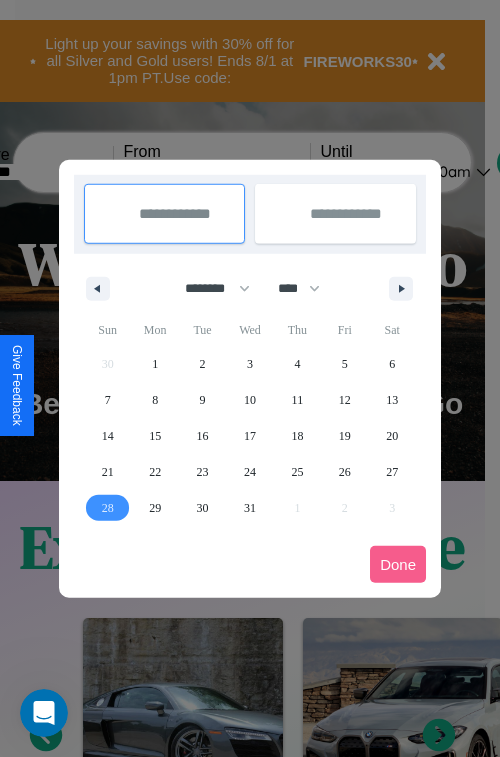 click on "28" at bounding box center [108, 508] 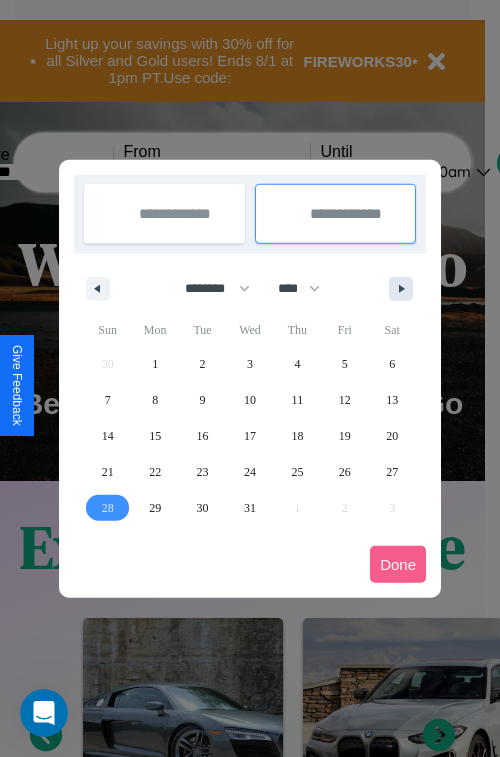 click at bounding box center [405, 289] 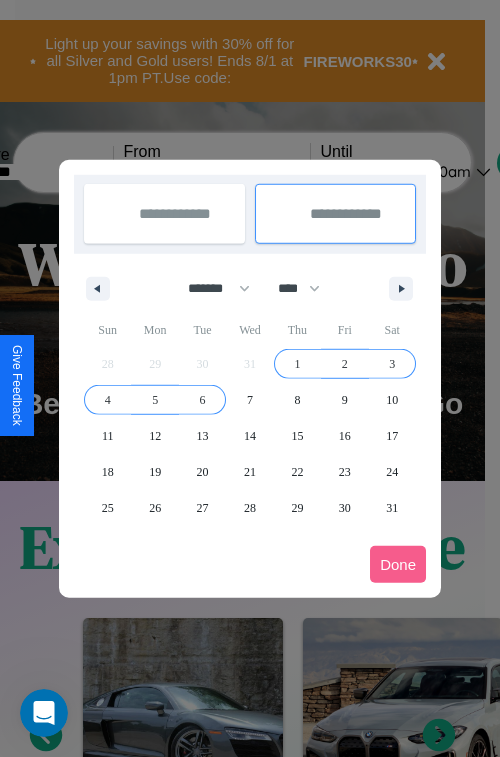 click on "6" at bounding box center [203, 400] 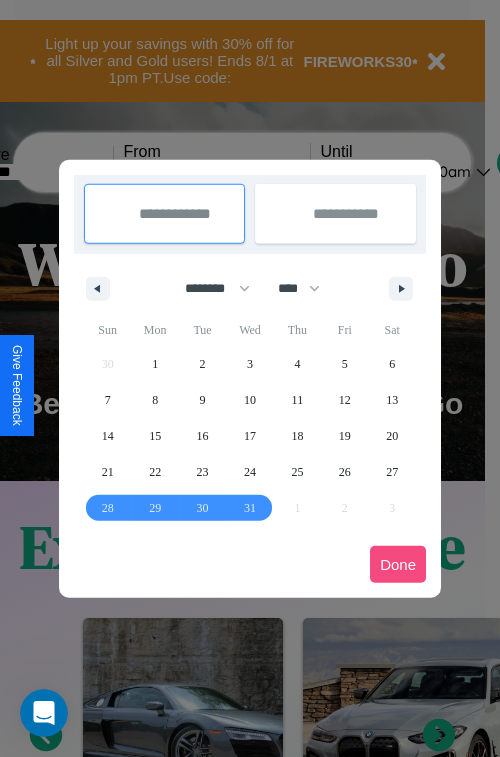 click on "Done" at bounding box center (398, 564) 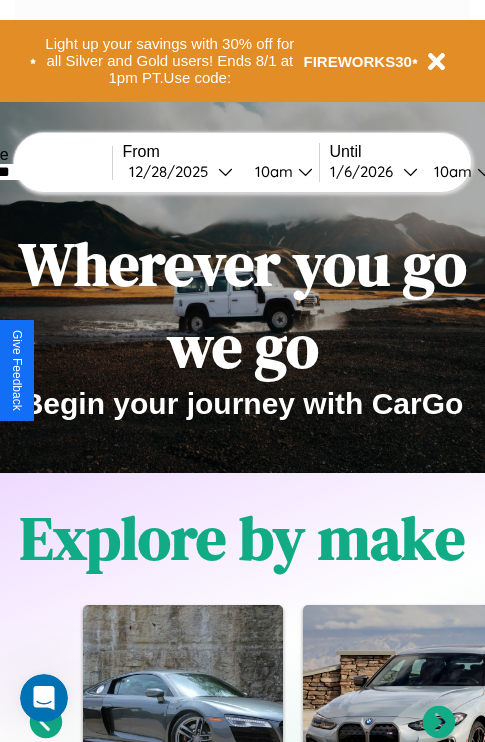 click on "10am" at bounding box center (271, 171) 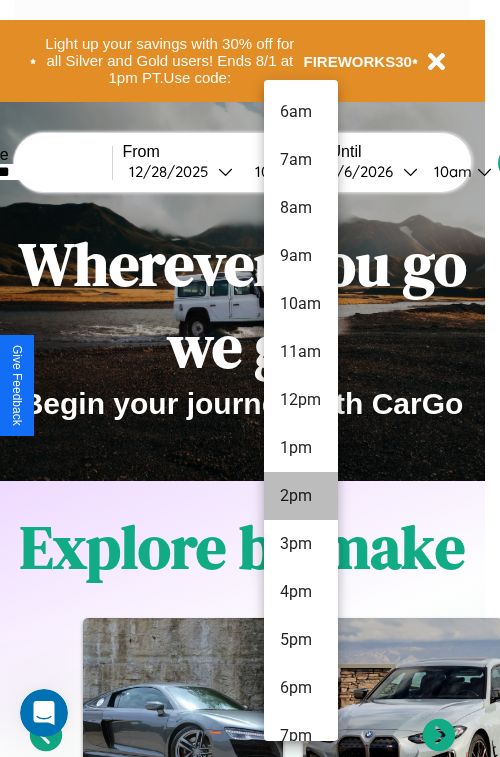 click on "2pm" at bounding box center (301, 496) 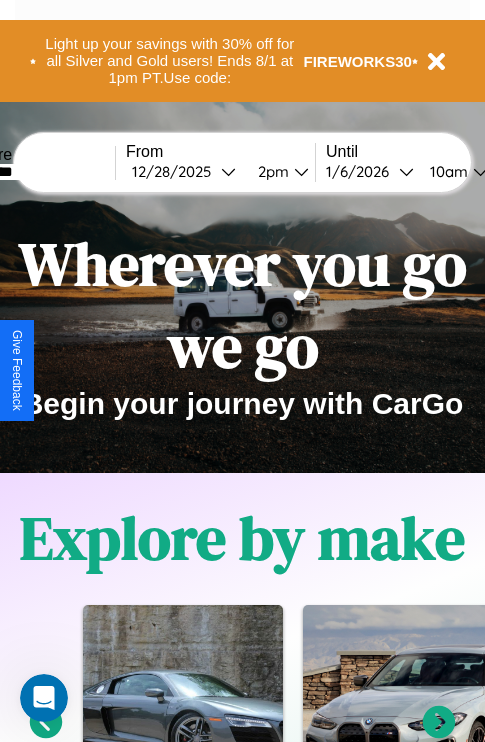click on "10am" at bounding box center [446, 171] 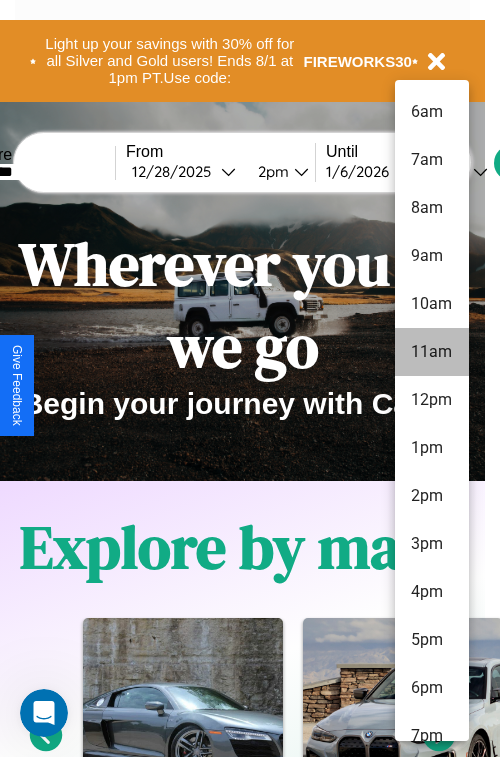 click on "11am" at bounding box center (432, 352) 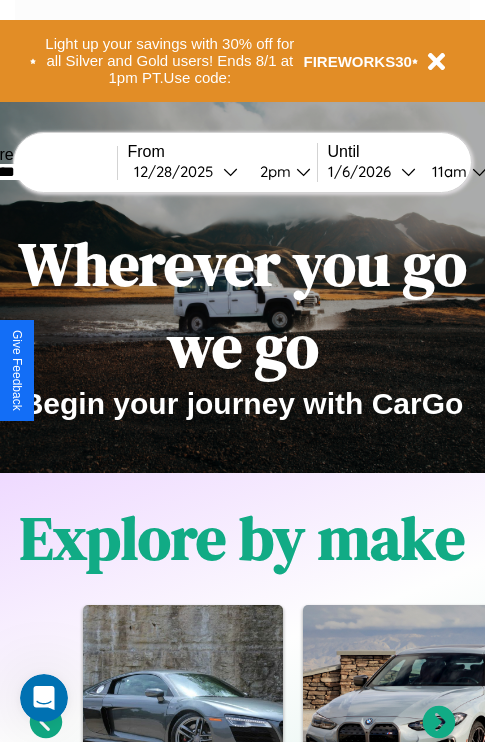 scroll, scrollTop: 0, scrollLeft: 69, axis: horizontal 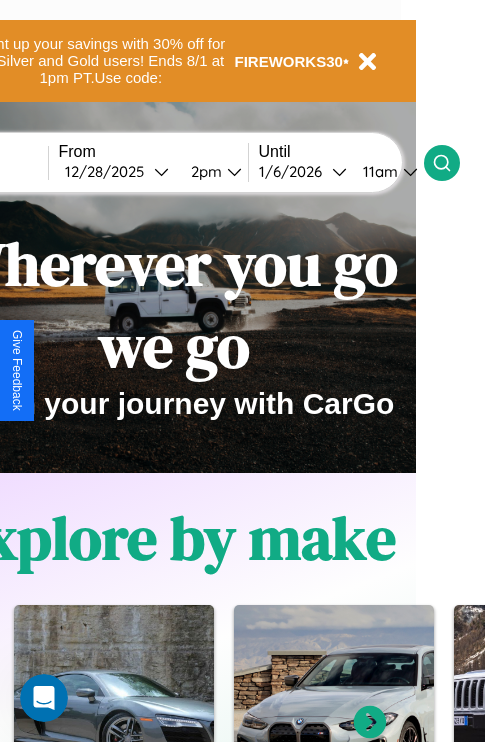 click 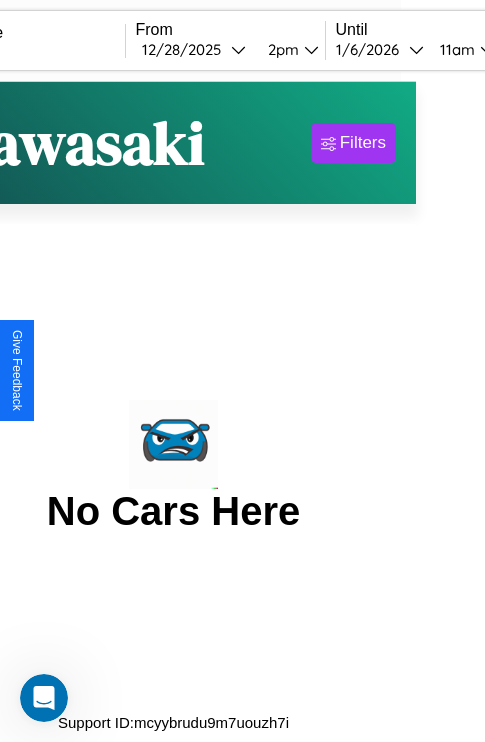 scroll, scrollTop: 0, scrollLeft: 0, axis: both 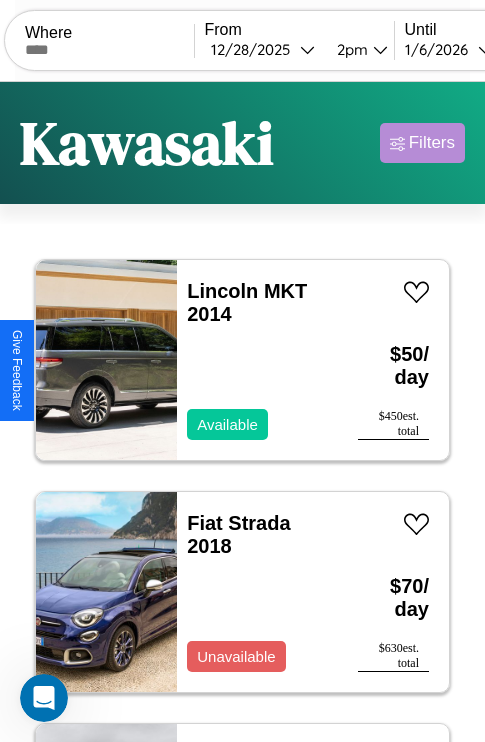 click on "Filters" at bounding box center (432, 143) 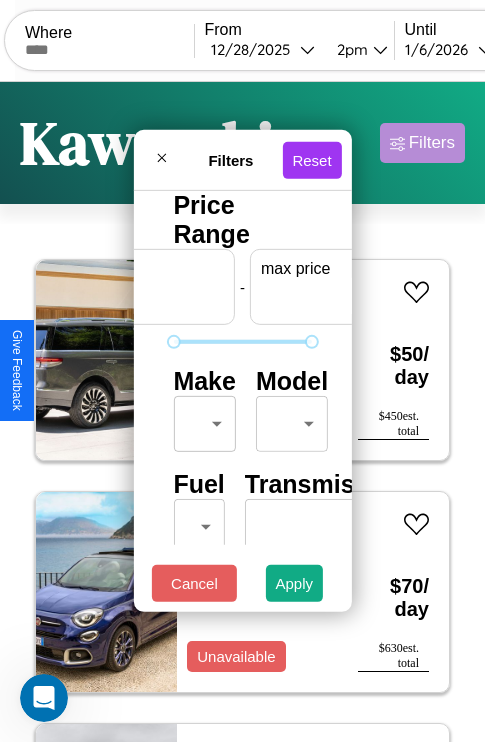 scroll, scrollTop: 0, scrollLeft: 124, axis: horizontal 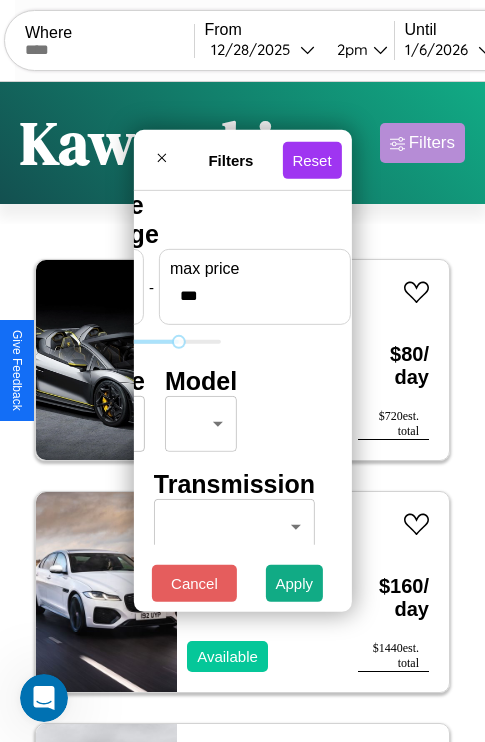 type on "***" 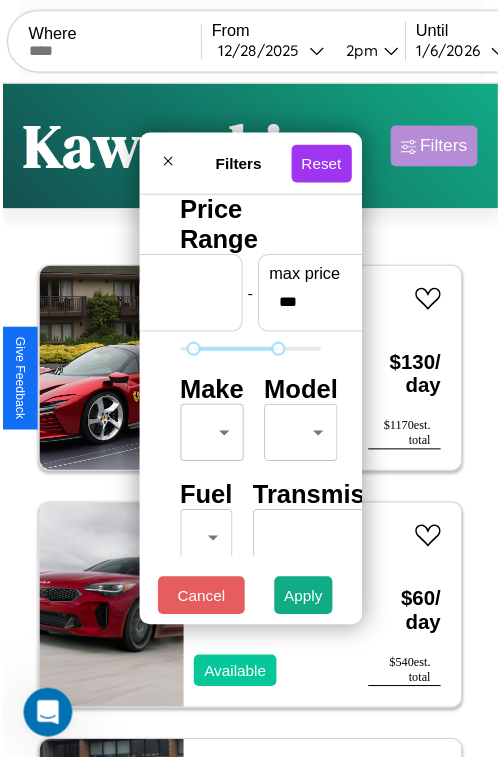 scroll, scrollTop: 59, scrollLeft: 0, axis: vertical 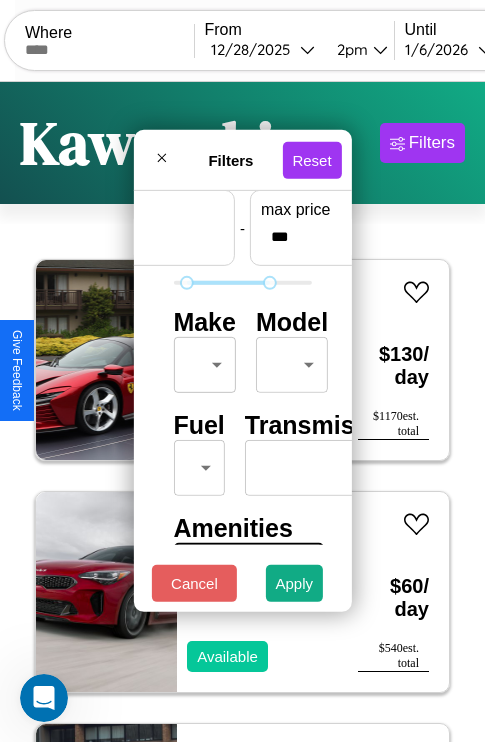type on "**" 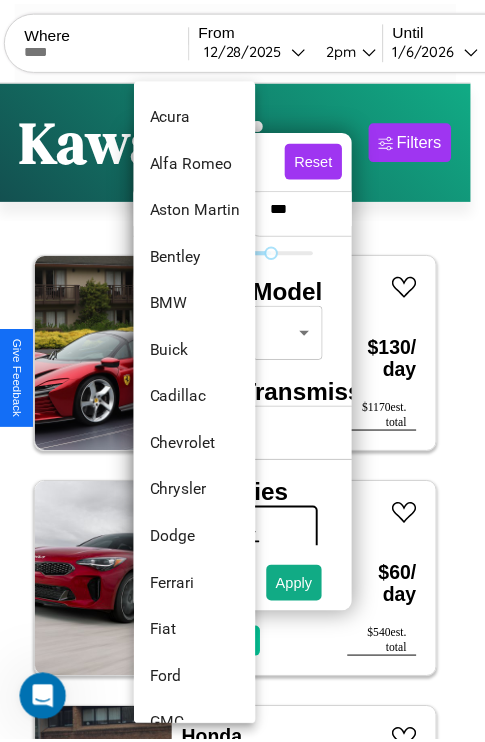 scroll, scrollTop: 134, scrollLeft: 0, axis: vertical 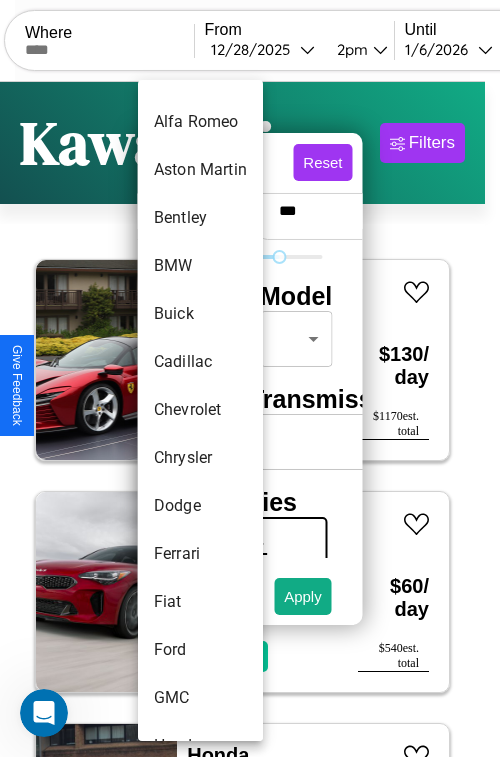 click on "Chevrolet" at bounding box center (200, 410) 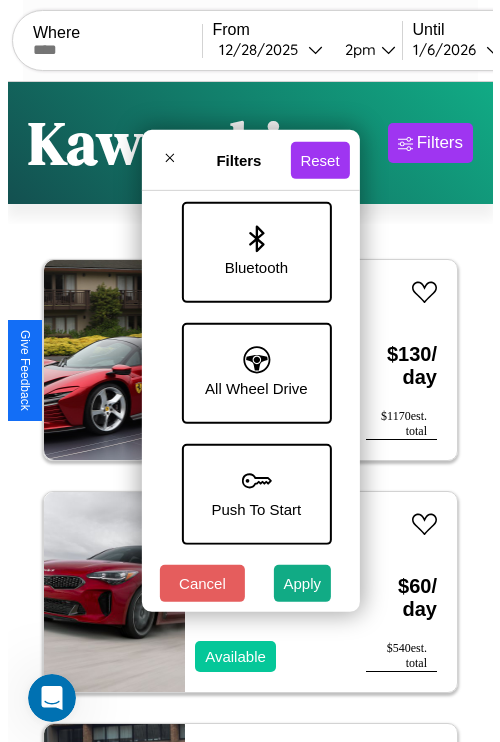 scroll, scrollTop: 1374, scrollLeft: 0, axis: vertical 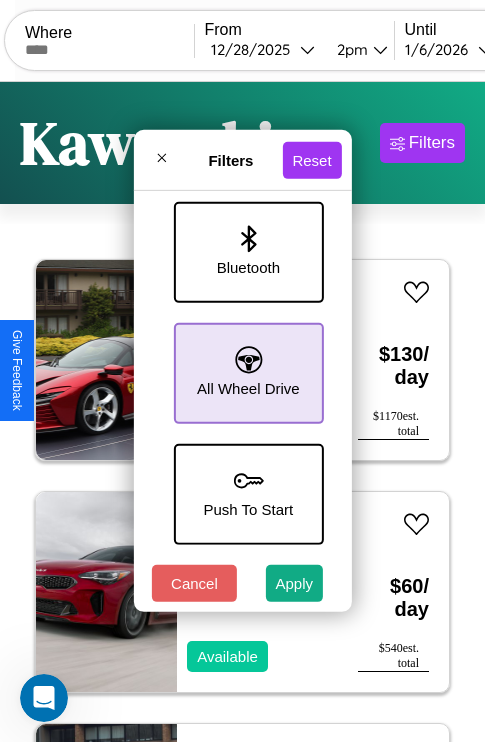 click 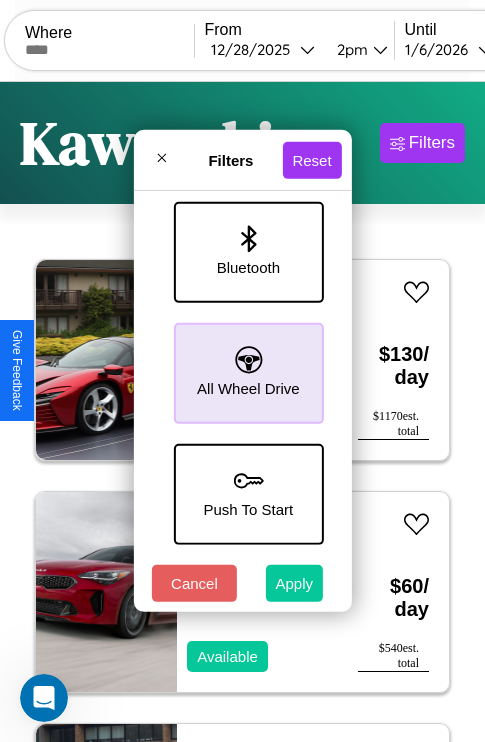 click on "Apply" at bounding box center (295, 583) 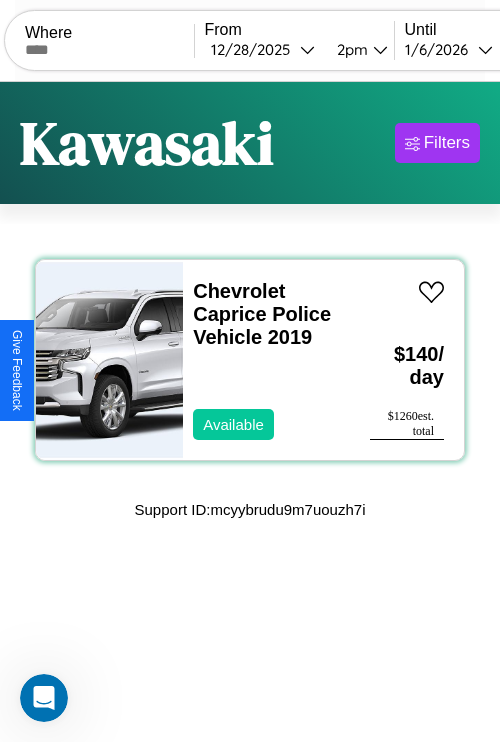 click on "[BRAND]   [MODEL] Police Vehicle   [YEAR] Available" at bounding box center [266, 360] 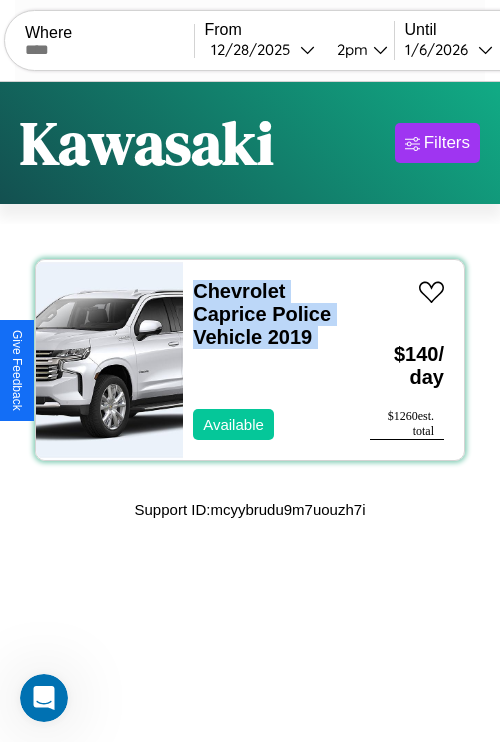 click on "[BRAND]   [MODEL] Police Vehicle   [YEAR] Available" at bounding box center (266, 360) 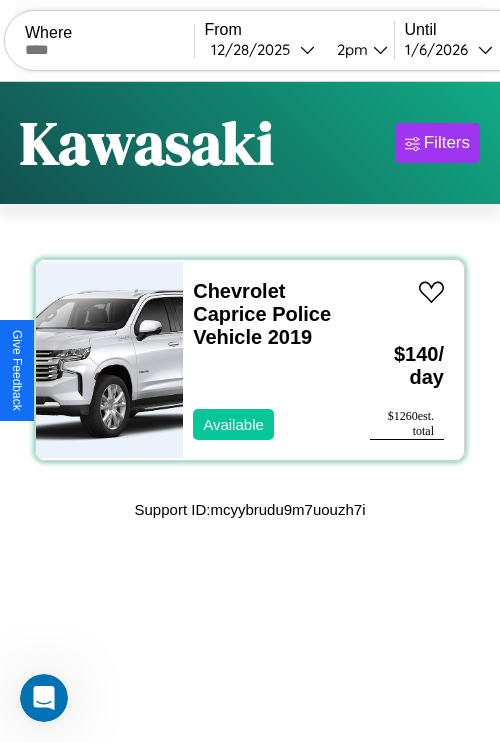 click on "[BRAND]   [MODEL] Police Vehicle   [YEAR] Available" at bounding box center [266, 360] 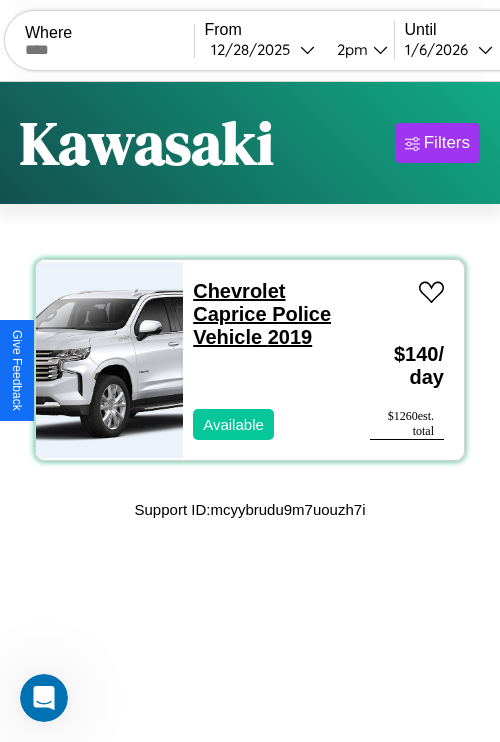click on "[BRAND]   [MODEL] Police Vehicle   [YEAR]" at bounding box center [262, 314] 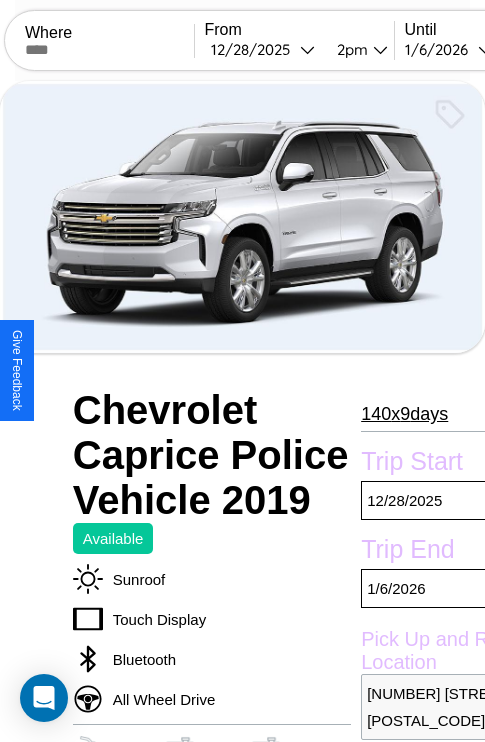 scroll, scrollTop: 44, scrollLeft: 0, axis: vertical 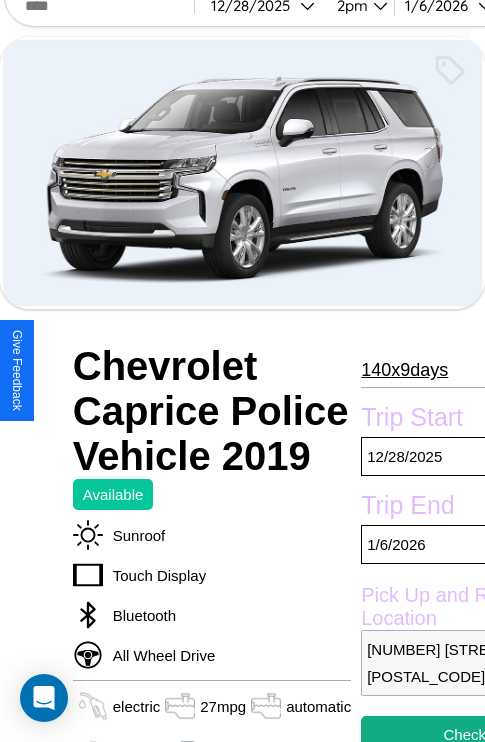click on "140  x  9  days" at bounding box center [404, 370] 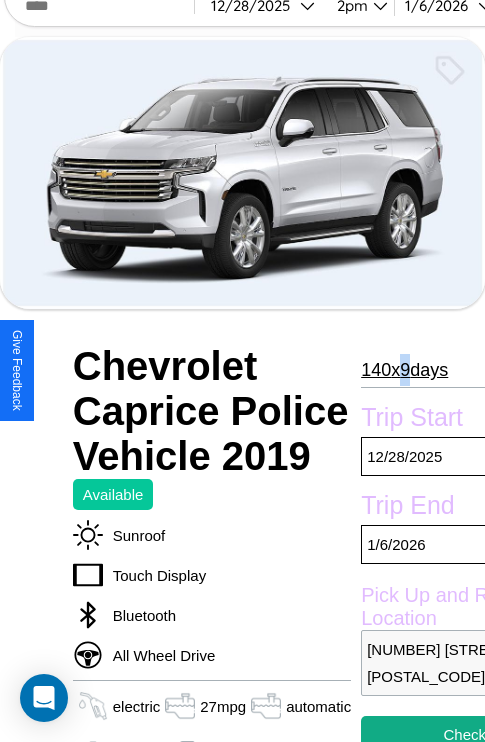 click on "140  x  9  days" at bounding box center [404, 370] 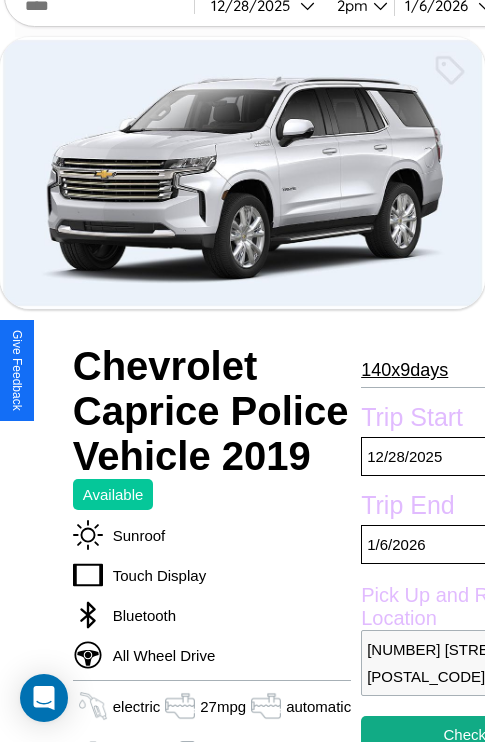 click on "140  x  9  days" at bounding box center (404, 370) 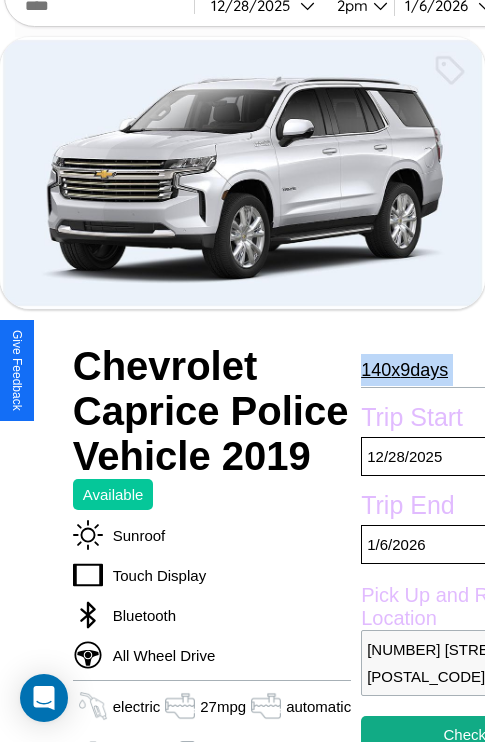click on "140  x  9  days" at bounding box center [404, 370] 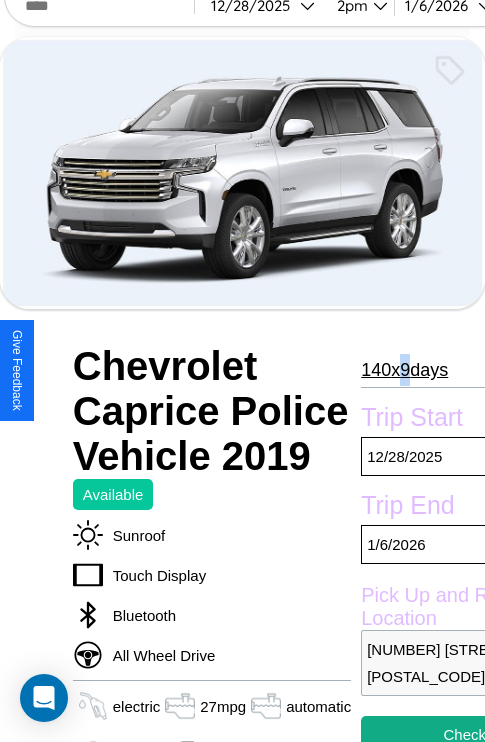 click on "140  x  9  days" at bounding box center (404, 370) 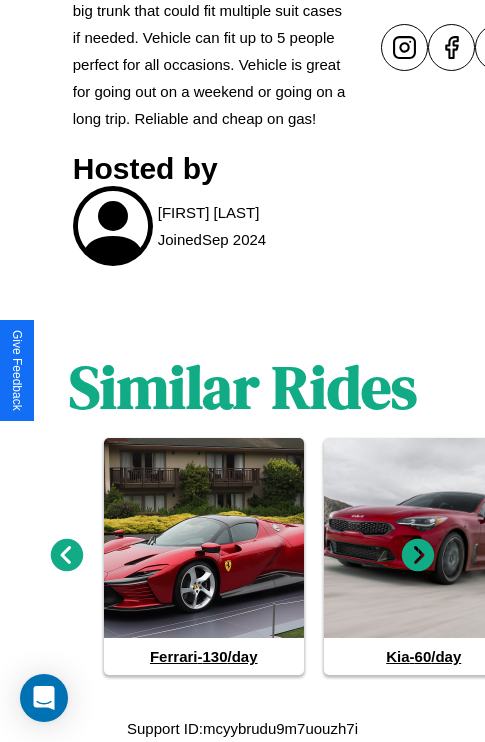 scroll, scrollTop: 987, scrollLeft: 0, axis: vertical 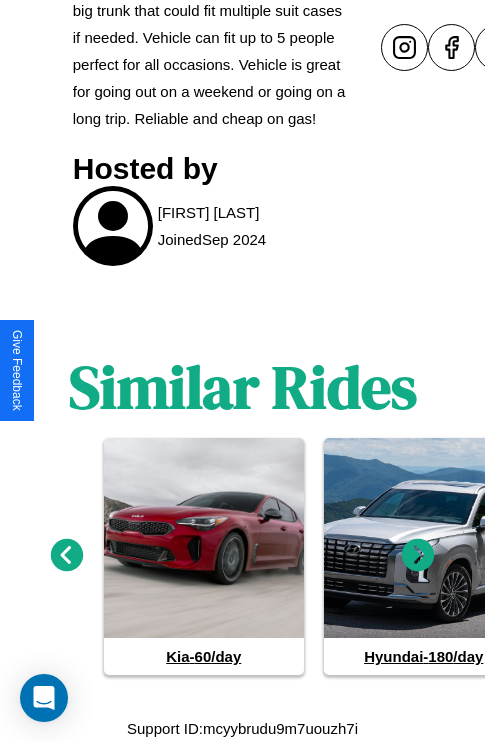 click 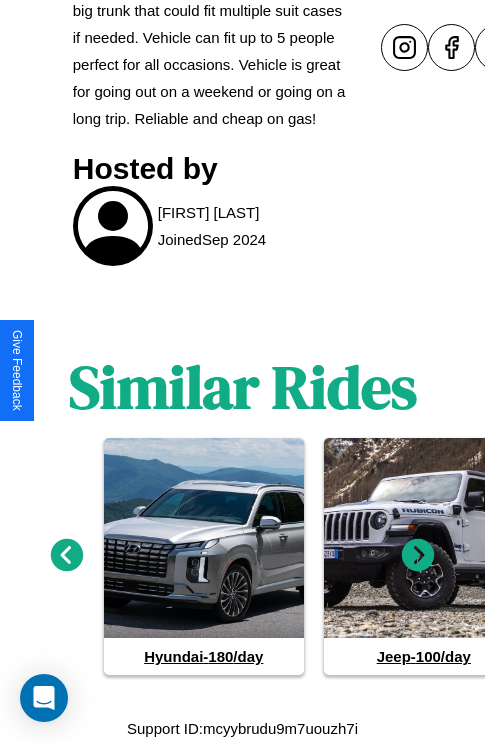 click 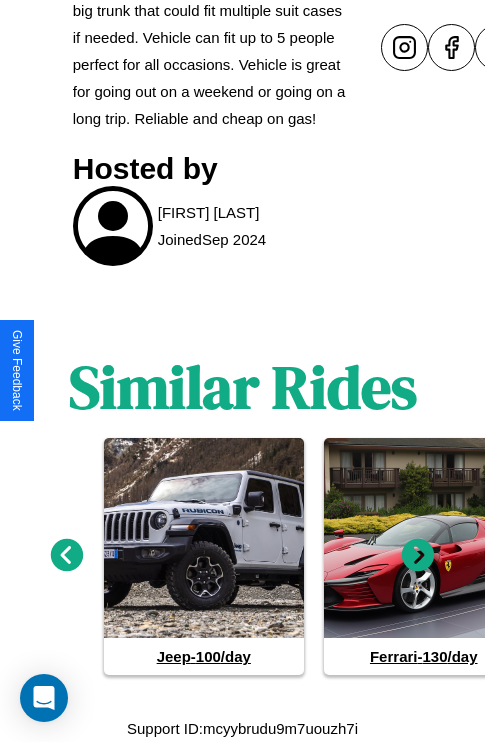 click 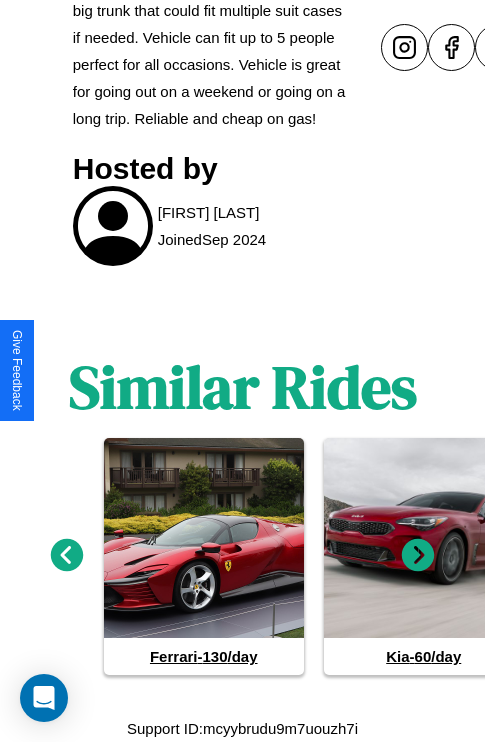 click 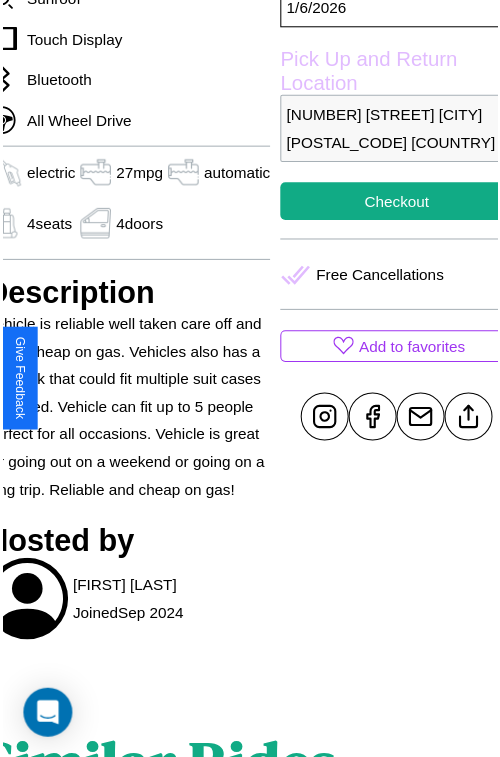 scroll, scrollTop: 549, scrollLeft: 96, axis: both 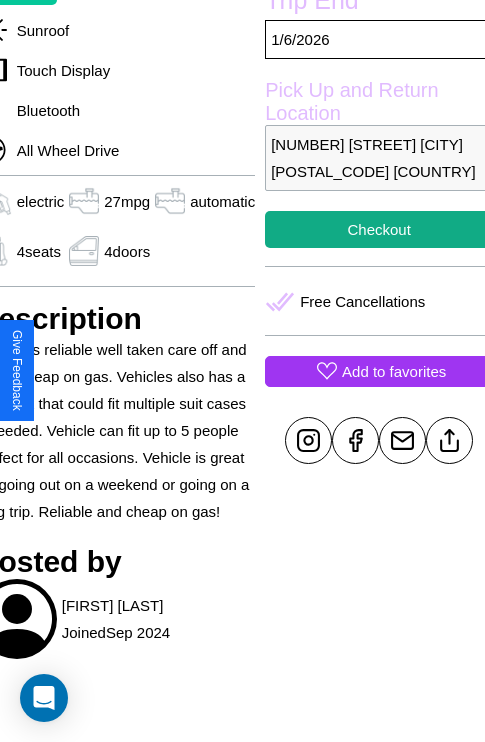 click on "Add to favorites" at bounding box center [394, 371] 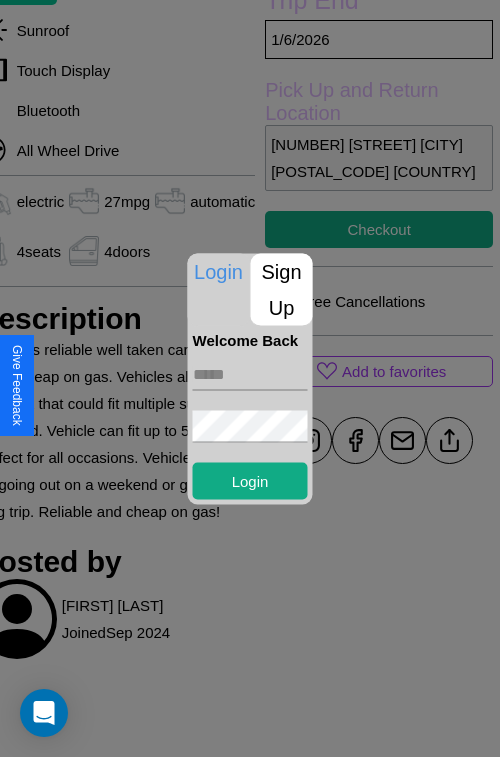 click at bounding box center (250, 374) 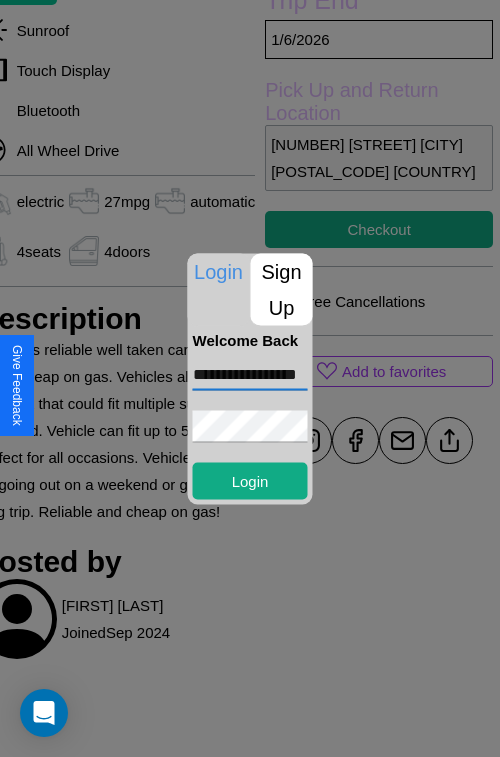 scroll, scrollTop: 0, scrollLeft: 36, axis: horizontal 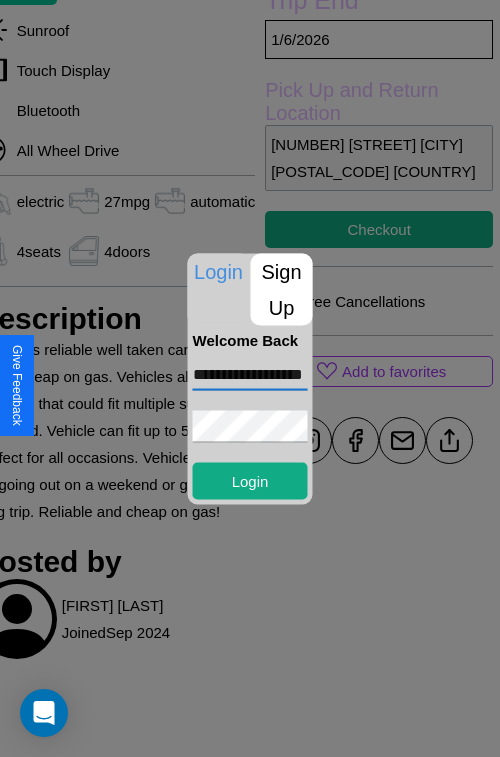 type on "**********" 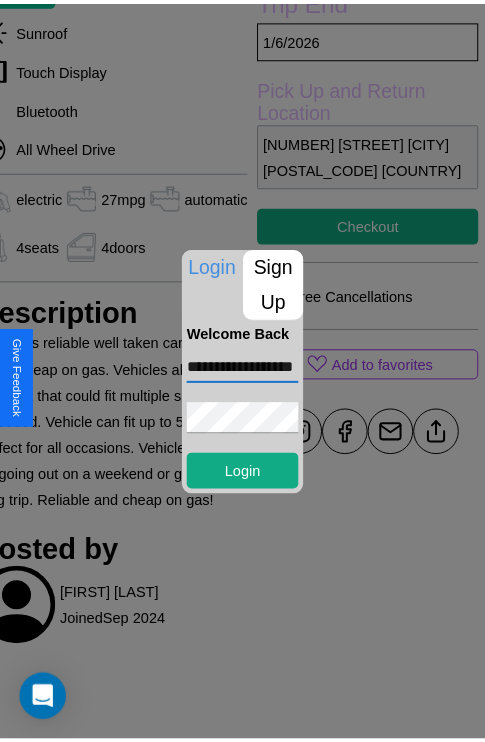 scroll, scrollTop: 0, scrollLeft: 0, axis: both 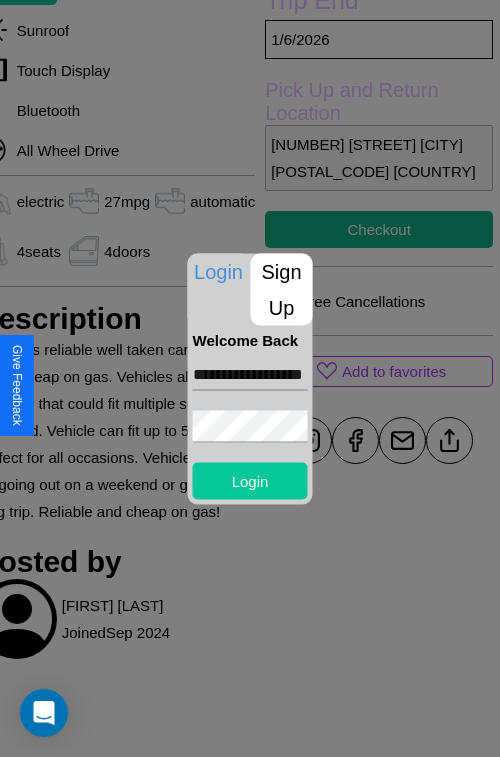 click on "Login" at bounding box center (250, 480) 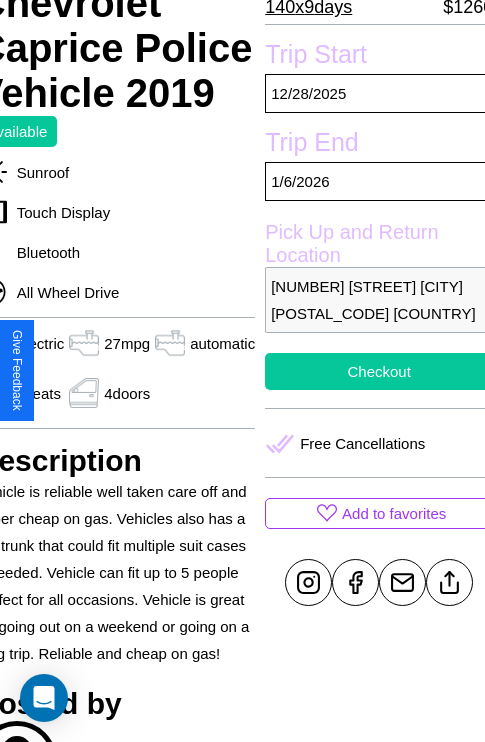 click on "Checkout" at bounding box center (379, 371) 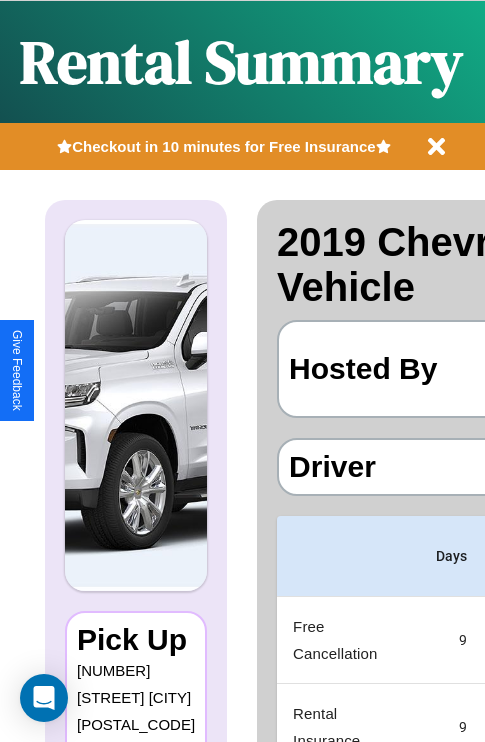 scroll, scrollTop: 4, scrollLeft: 383, axis: both 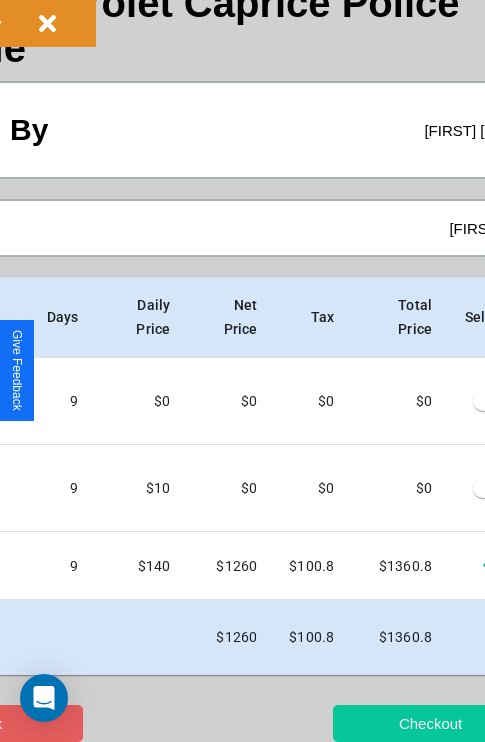 click on "Checkout" at bounding box center (430, 723) 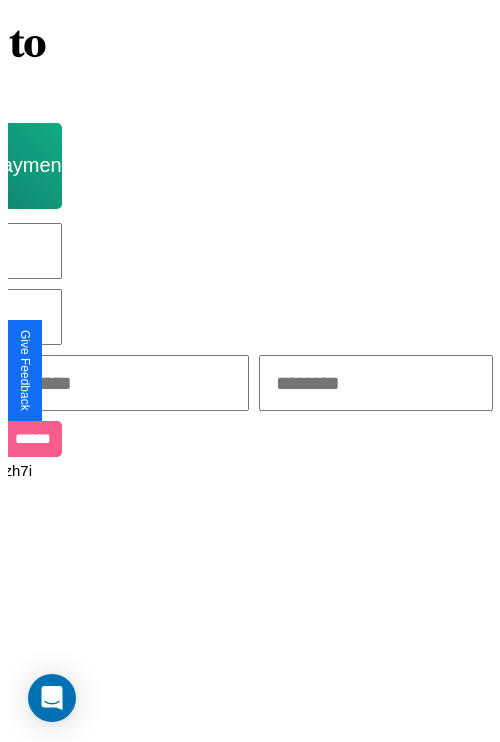 scroll, scrollTop: 0, scrollLeft: 0, axis: both 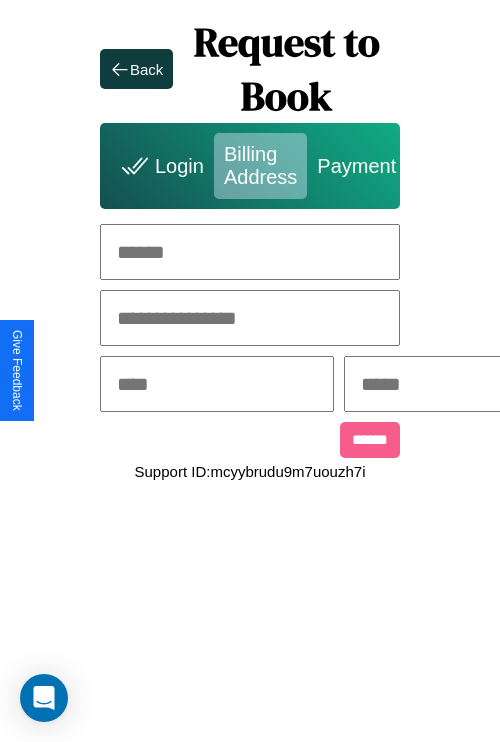 click at bounding box center [250, 252] 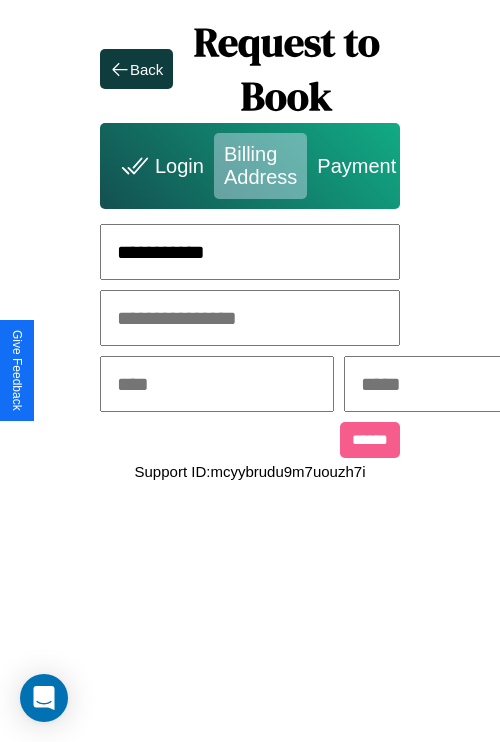 type on "**********" 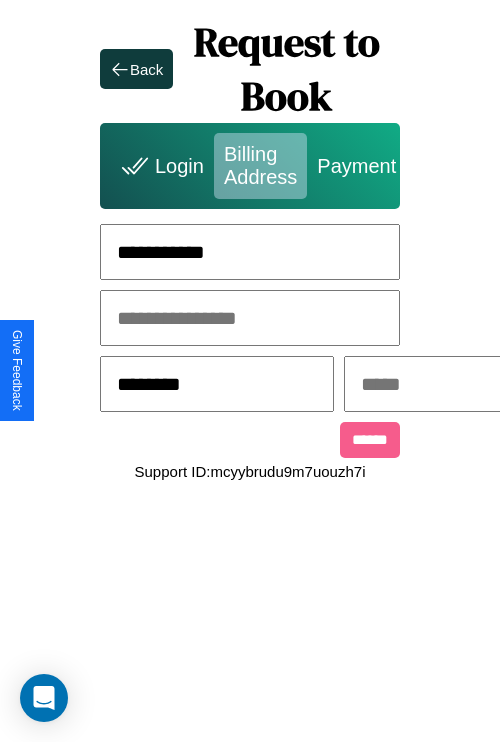 type on "********" 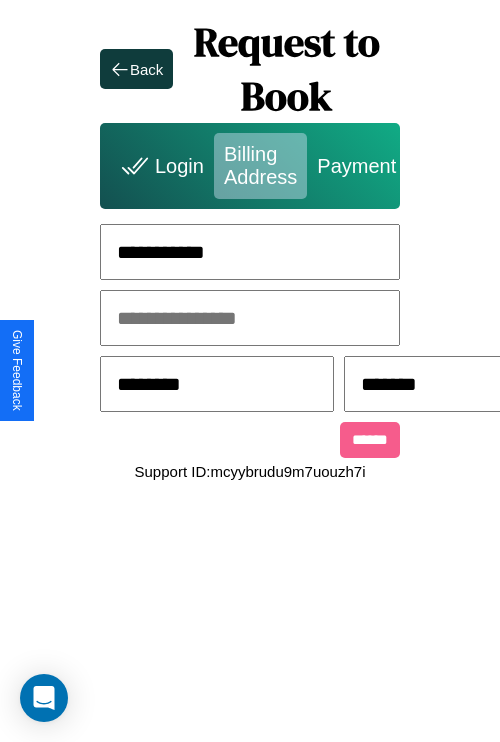 scroll, scrollTop: 0, scrollLeft: 517, axis: horizontal 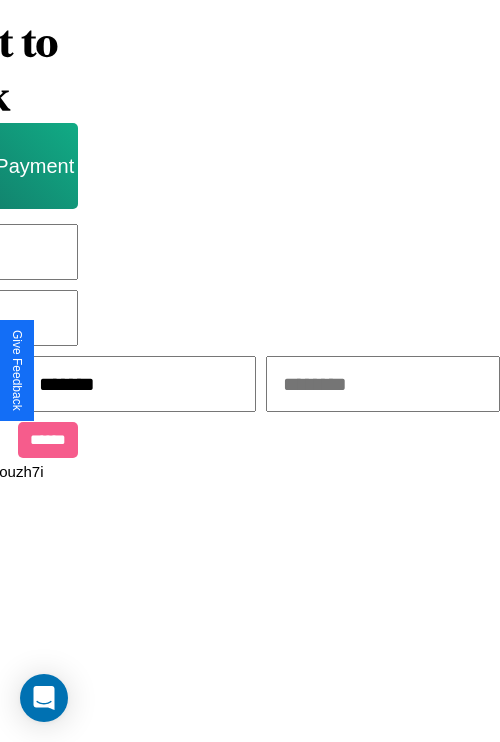 type on "*******" 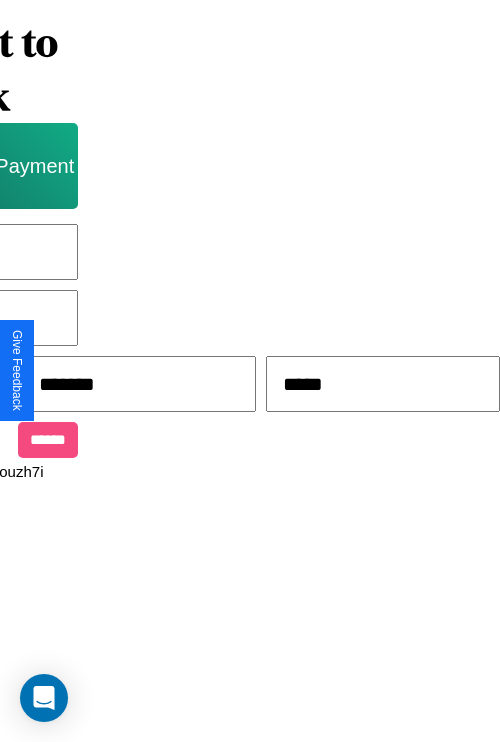 type on "*****" 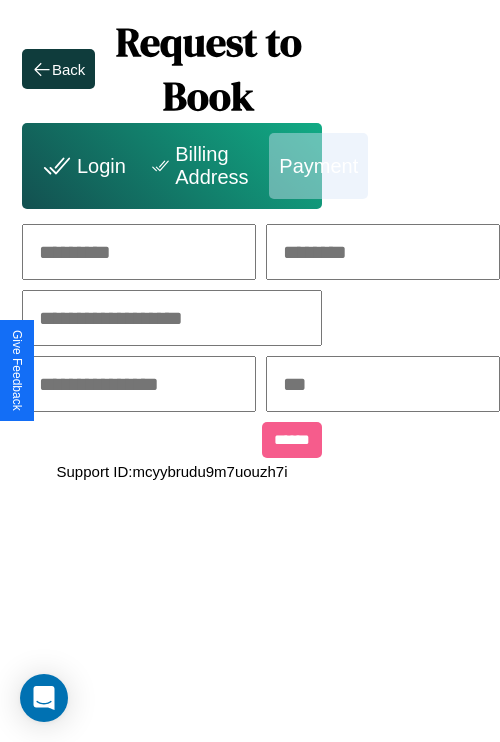 scroll, scrollTop: 0, scrollLeft: 208, axis: horizontal 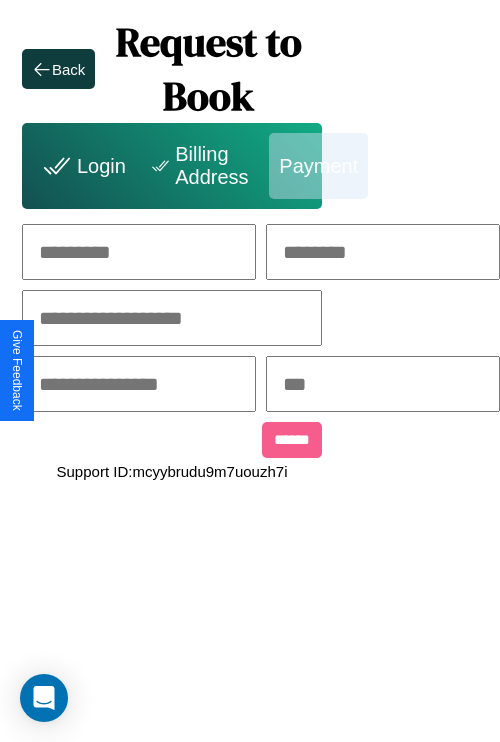 click at bounding box center [139, 252] 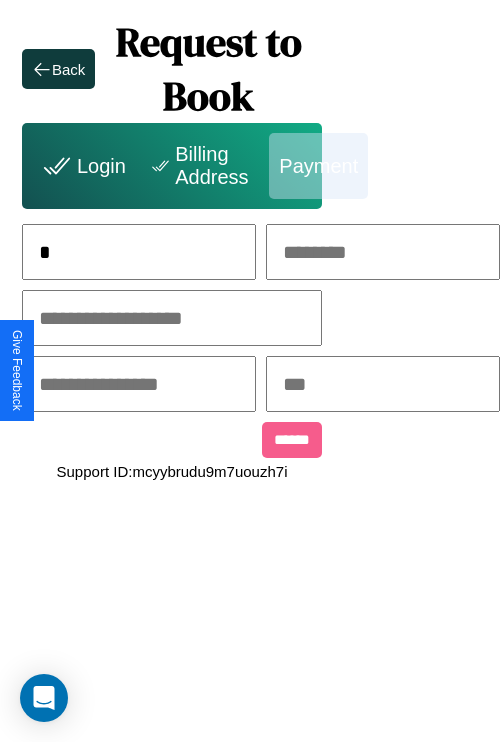 scroll, scrollTop: 0, scrollLeft: 127, axis: horizontal 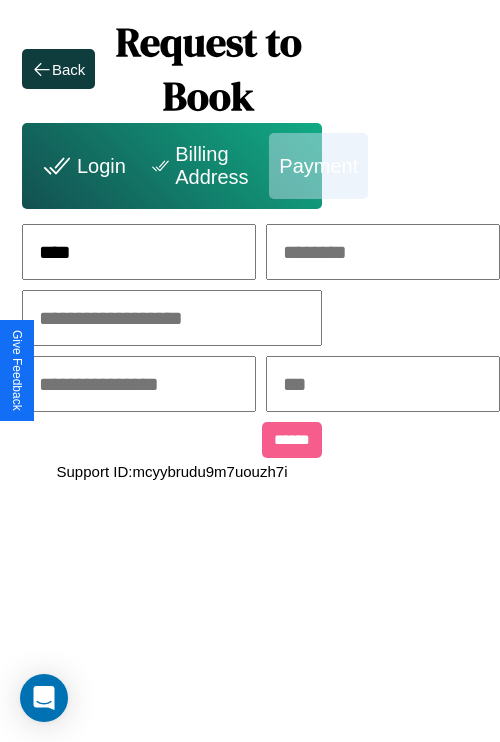 type on "****" 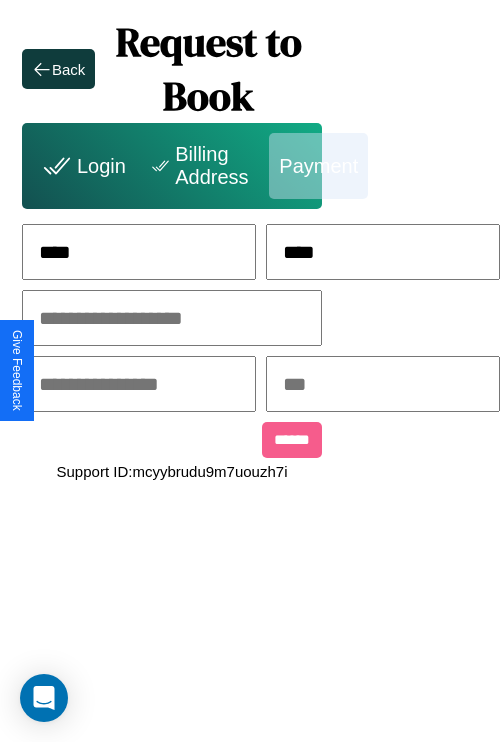 type on "****" 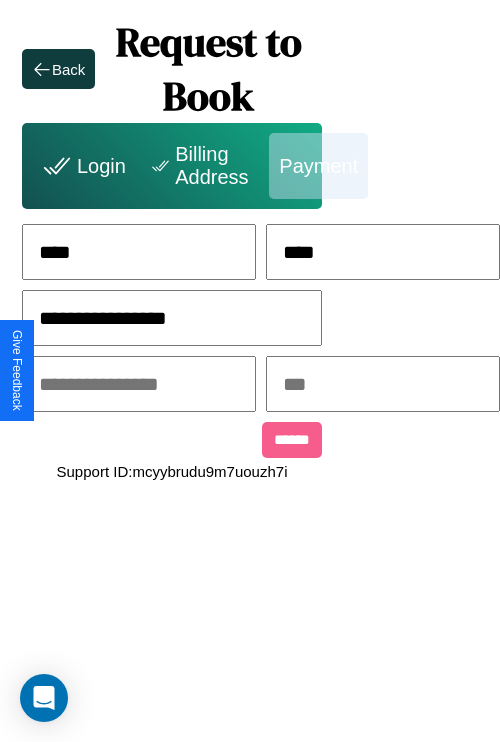 type on "**********" 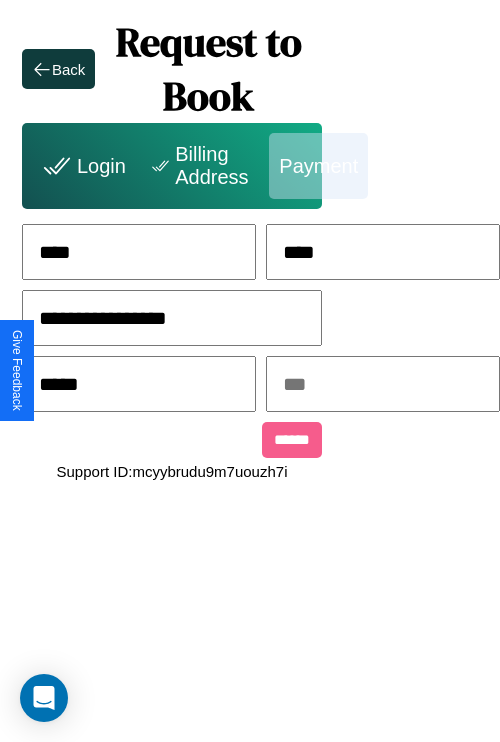 type on "*****" 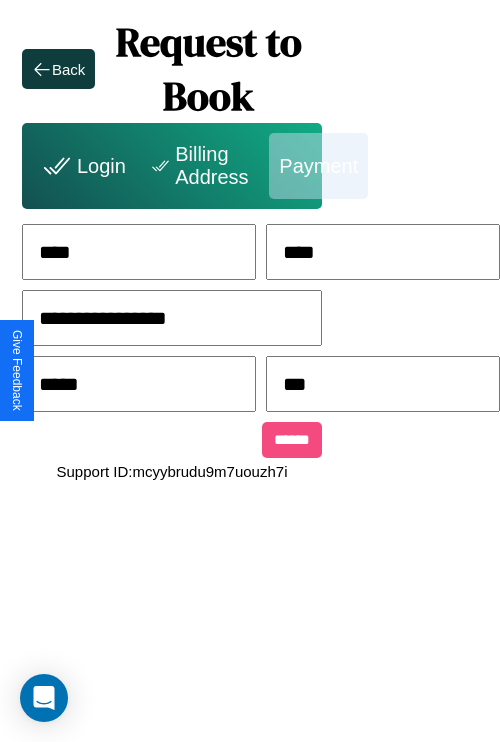 type on "***" 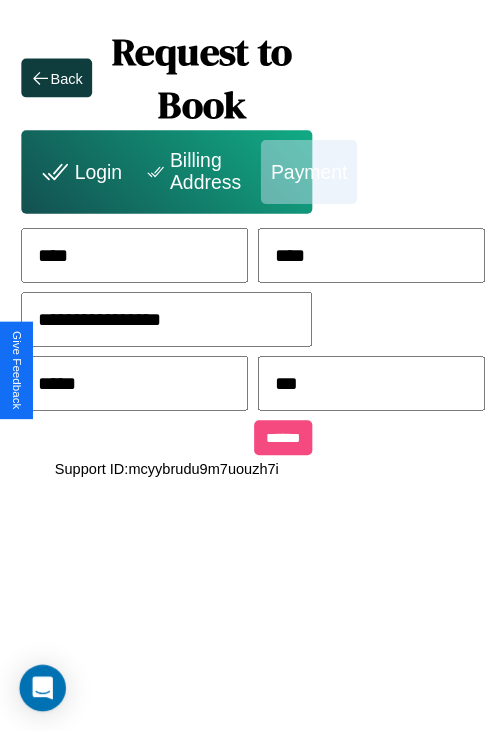 scroll, scrollTop: 0, scrollLeft: 72, axis: horizontal 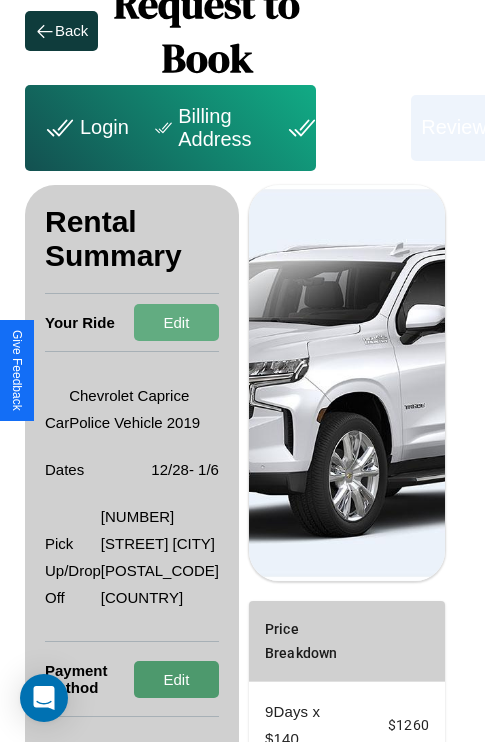 click on "Edit" at bounding box center (176, 679) 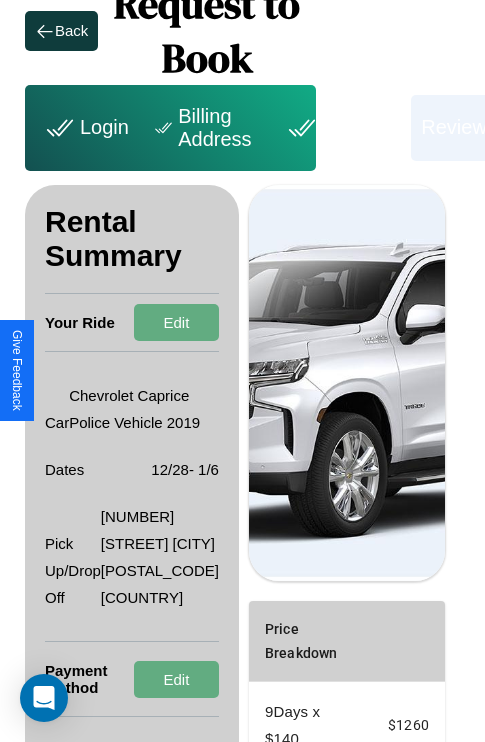 click on "Billing Address" at bounding box center [205, 128] 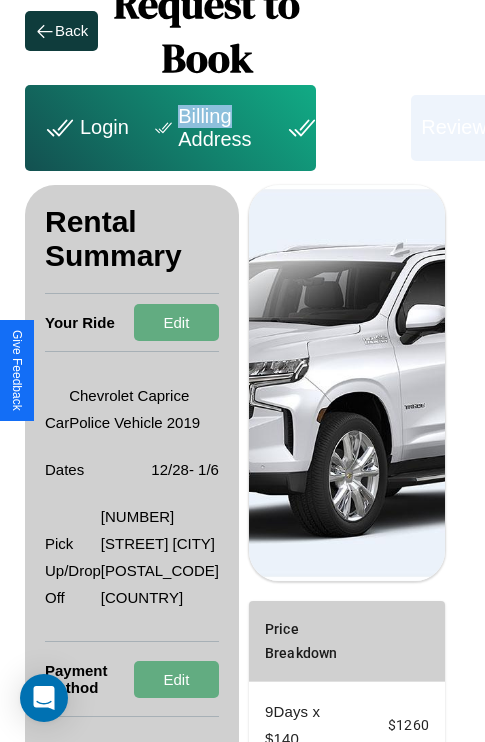 click on "Billing Address" at bounding box center (205, 128) 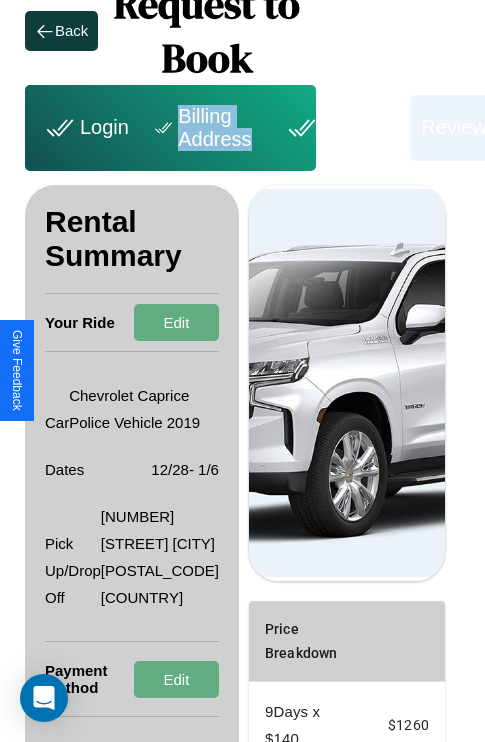 click on "Billing Address" at bounding box center [205, 128] 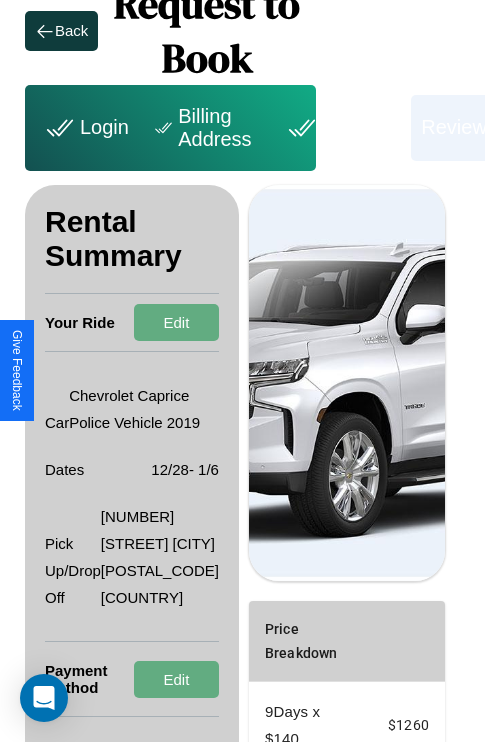 click on "Billing Address" at bounding box center (205, 128) 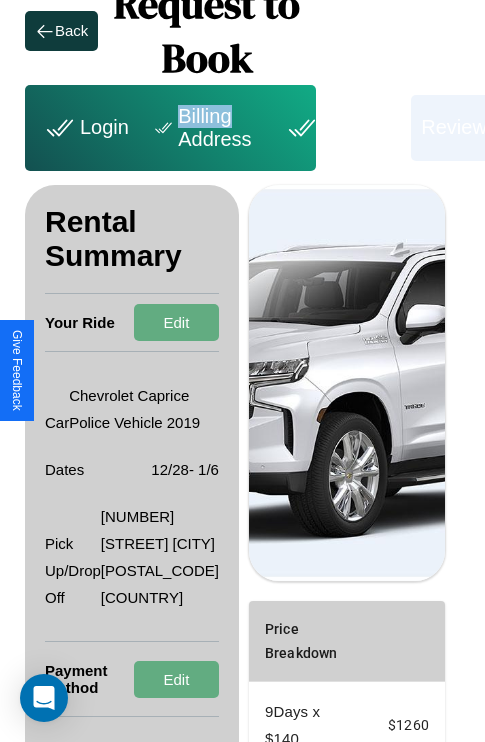 click on "Billing Address" at bounding box center [205, 128] 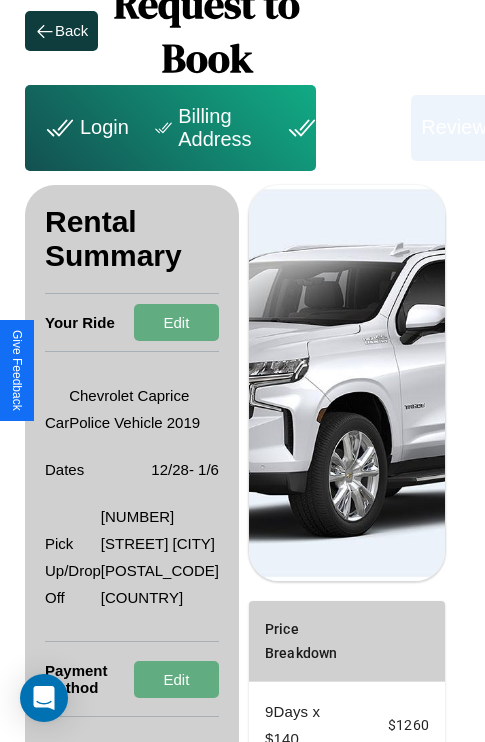 scroll, scrollTop: 328, scrollLeft: 72, axis: both 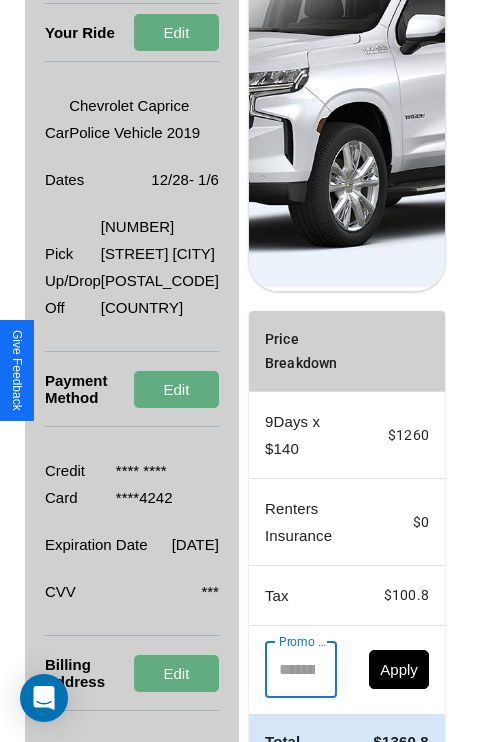click on "Promo Code" at bounding box center [290, 670] 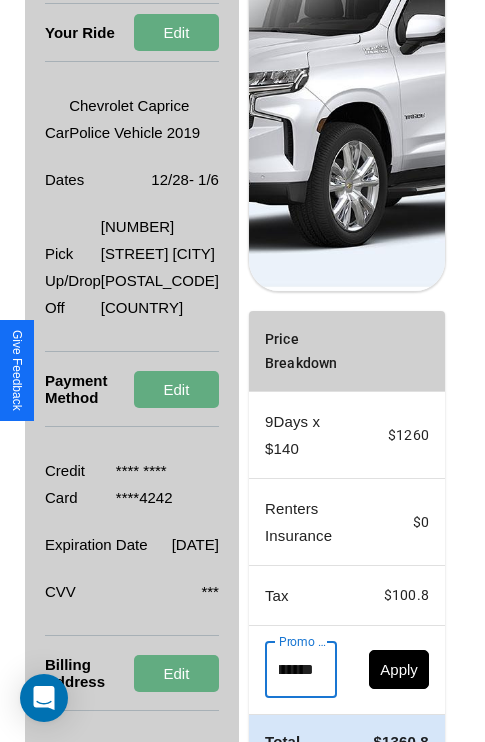 scroll, scrollTop: 0, scrollLeft: 50, axis: horizontal 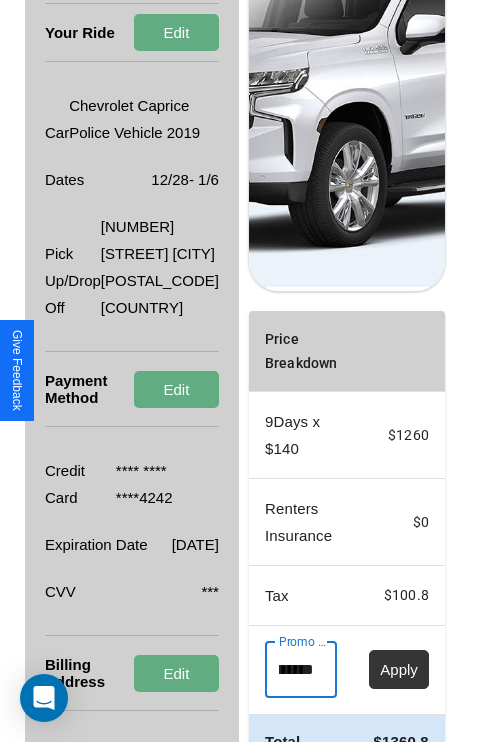 type on "********" 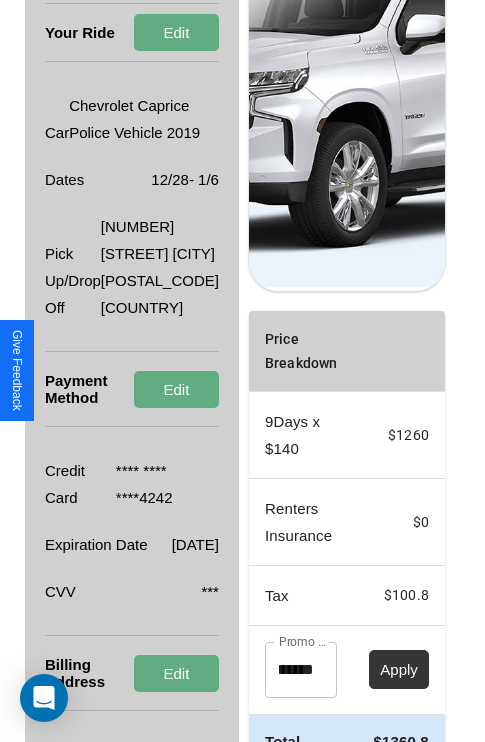 scroll, scrollTop: 0, scrollLeft: 0, axis: both 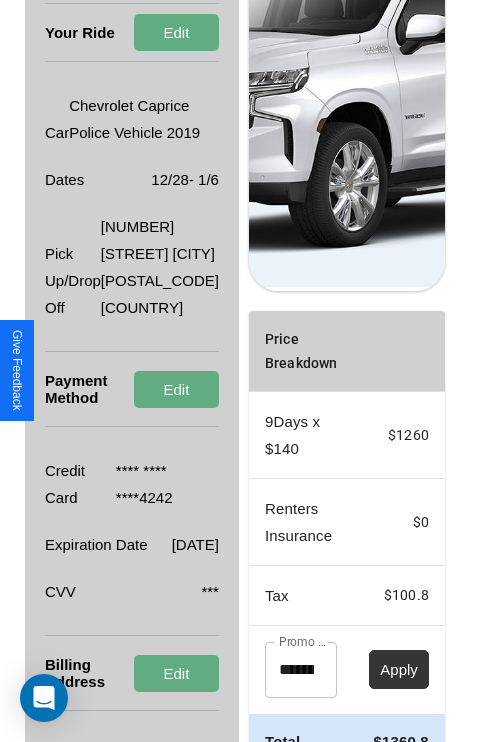 click on "Apply" at bounding box center (399, 669) 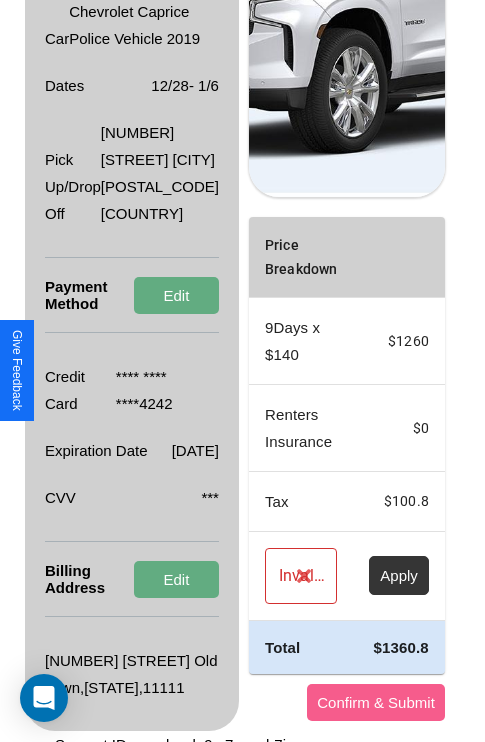 scroll, scrollTop: 482, scrollLeft: 72, axis: both 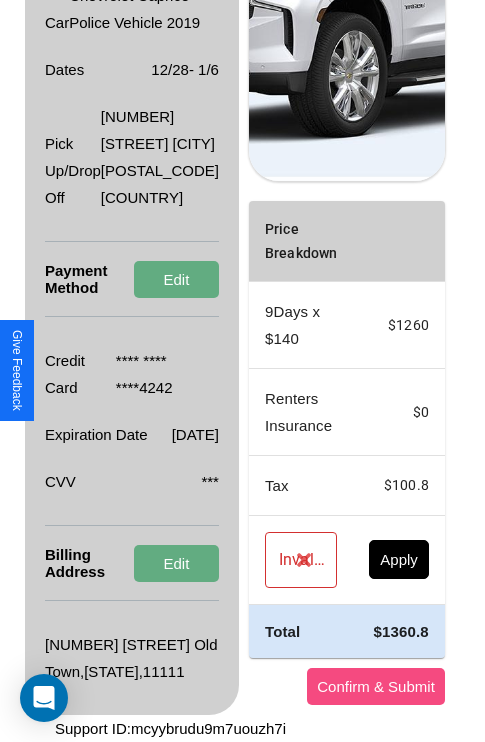 click on "Confirm & Submit" at bounding box center (376, 686) 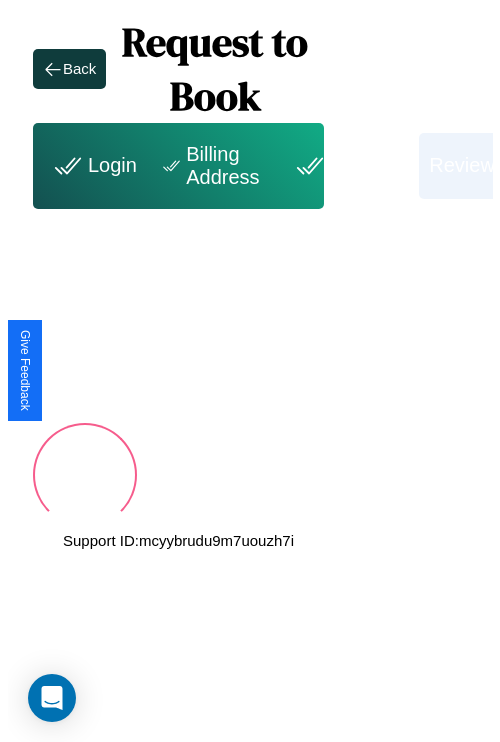 scroll, scrollTop: 0, scrollLeft: 72, axis: horizontal 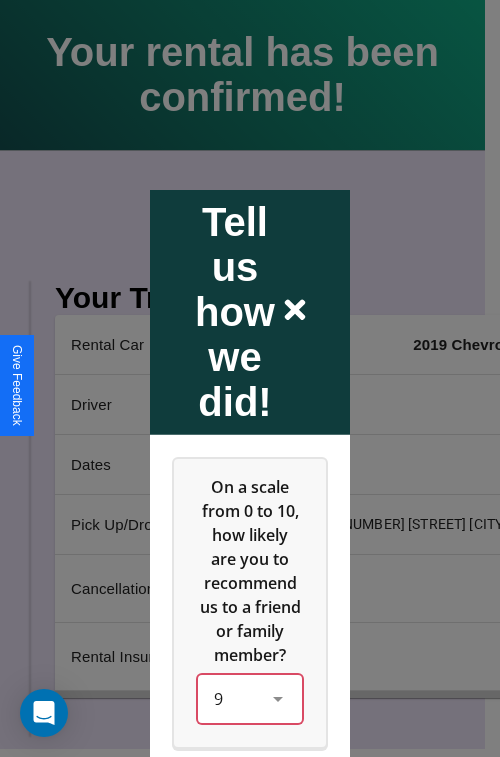 click on "9" at bounding box center [250, 698] 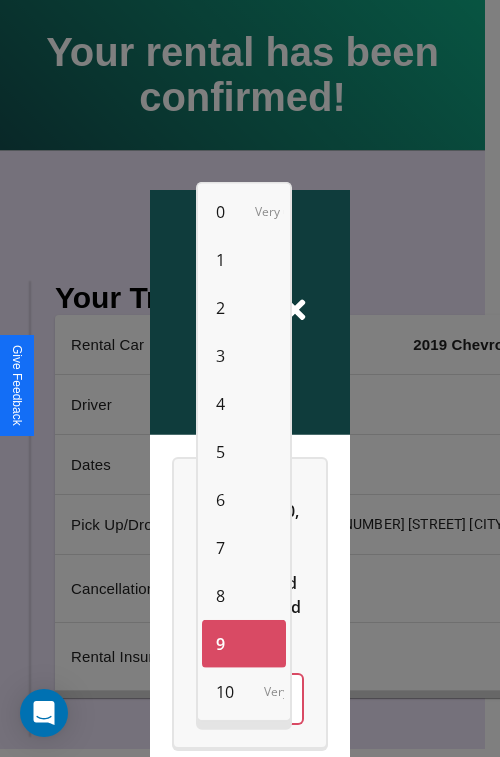 click on "10" at bounding box center [225, 692] 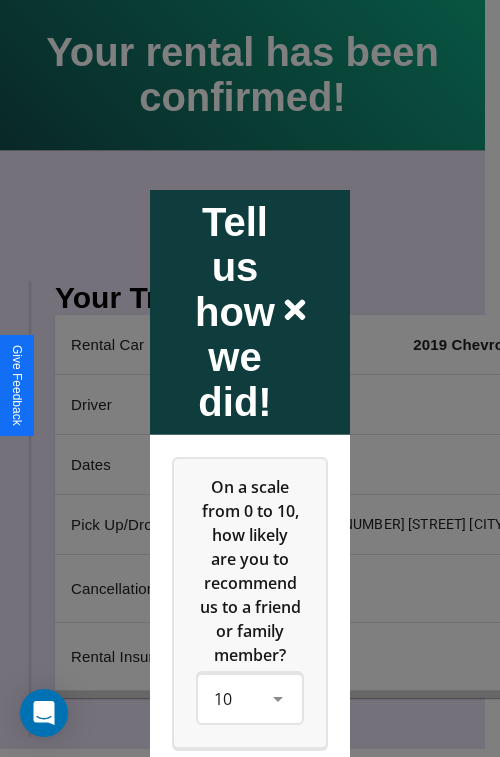 scroll, scrollTop: 286, scrollLeft: 0, axis: vertical 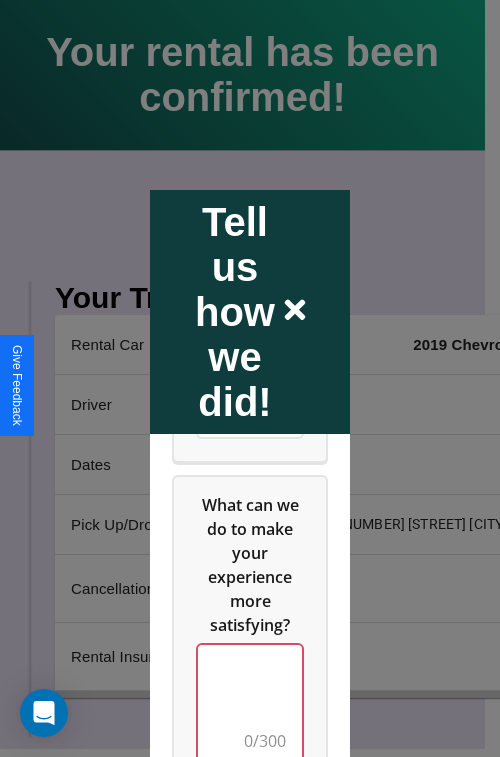 click at bounding box center (250, 704) 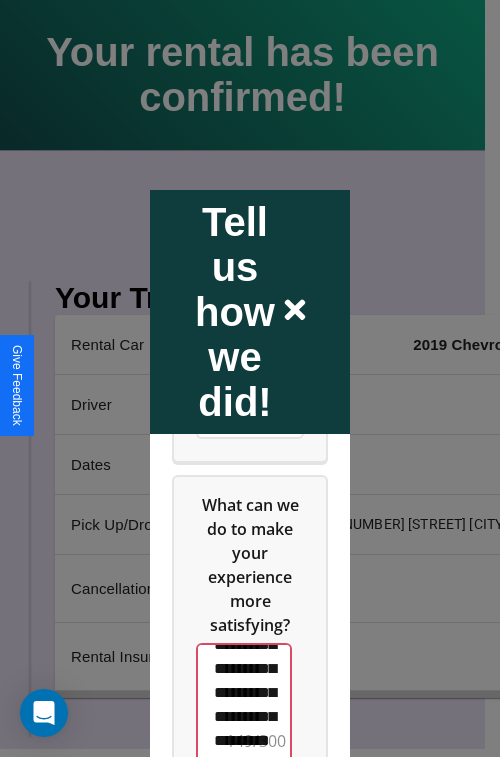 scroll, scrollTop: 636, scrollLeft: 0, axis: vertical 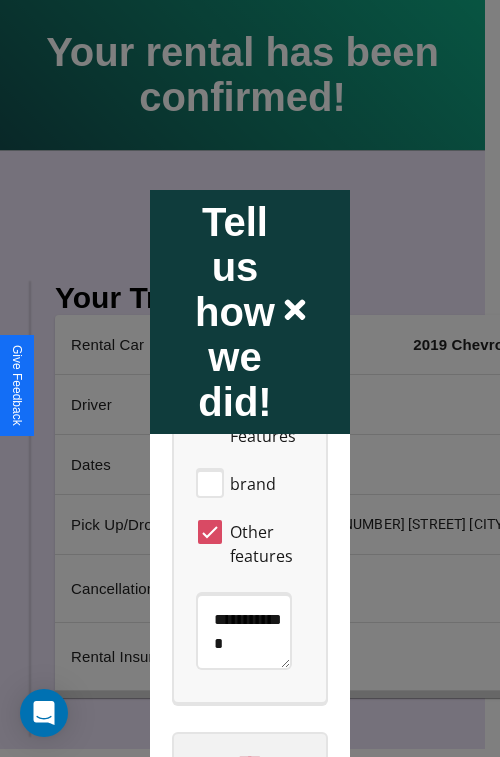type on "**********" 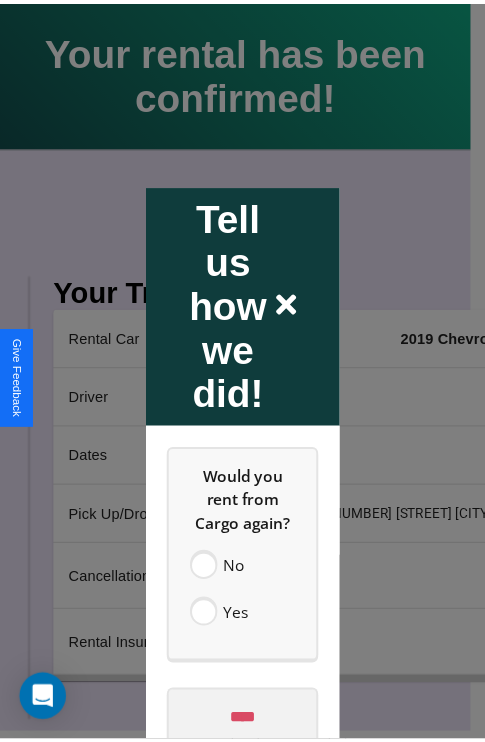 scroll, scrollTop: 0, scrollLeft: 0, axis: both 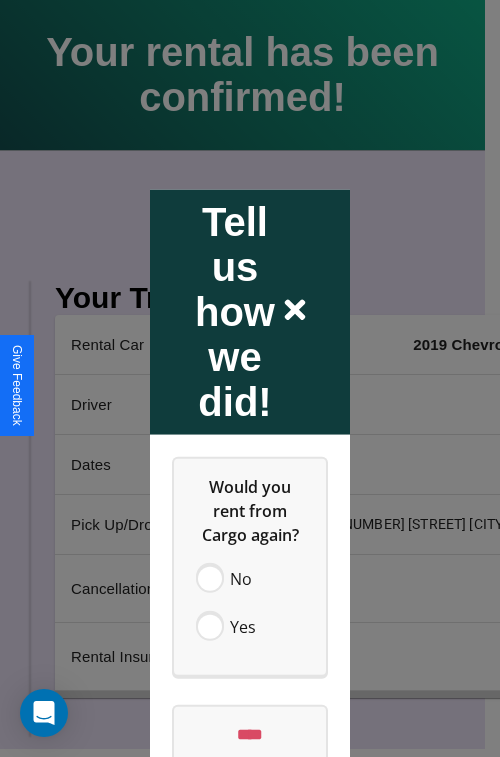 click at bounding box center [250, 378] 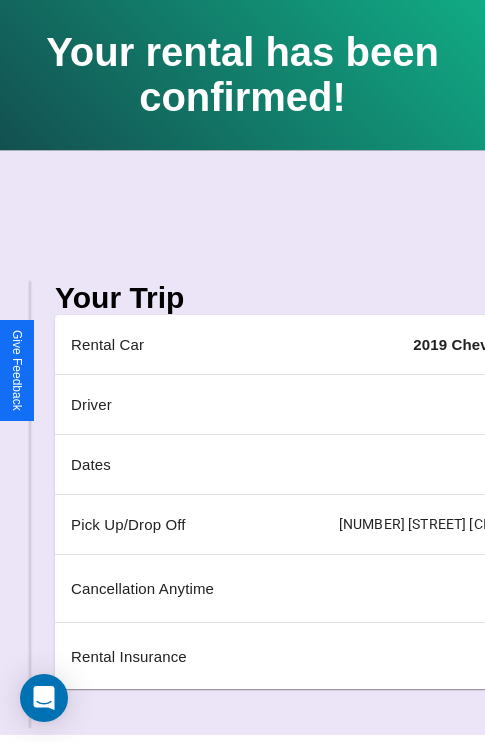 scroll, scrollTop: 0, scrollLeft: 235, axis: horizontal 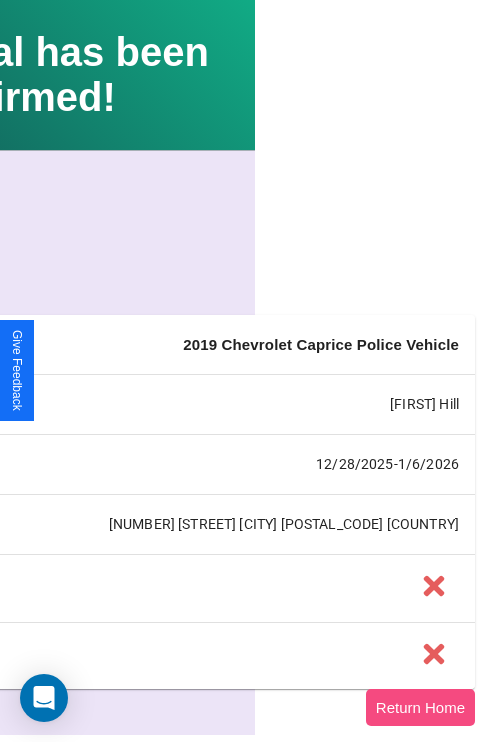 click on "Return Home" at bounding box center [420, 707] 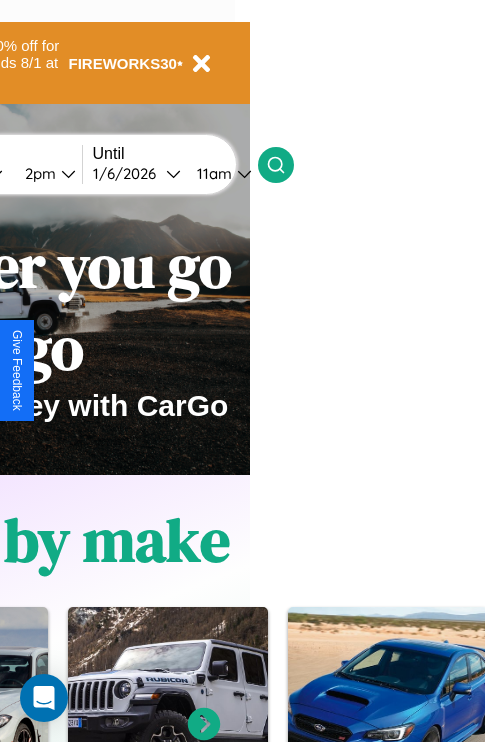 scroll, scrollTop: 0, scrollLeft: 0, axis: both 